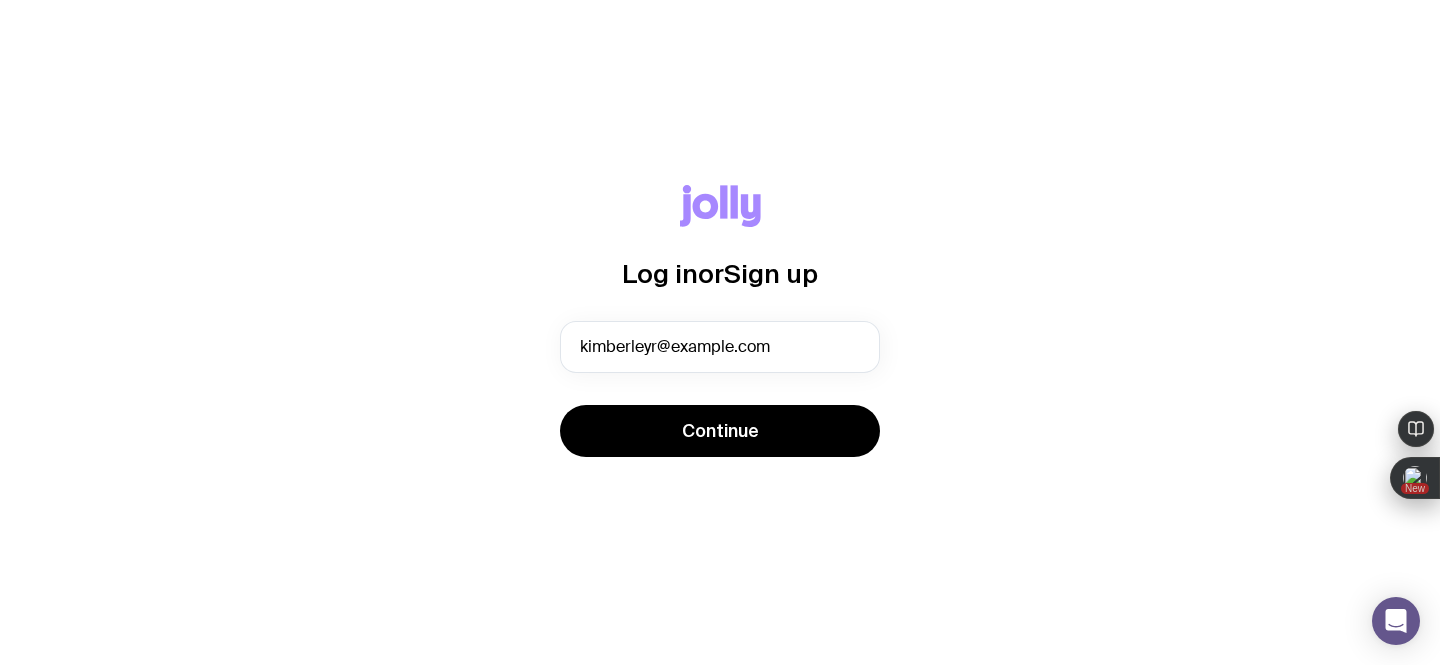 scroll, scrollTop: 0, scrollLeft: 0, axis: both 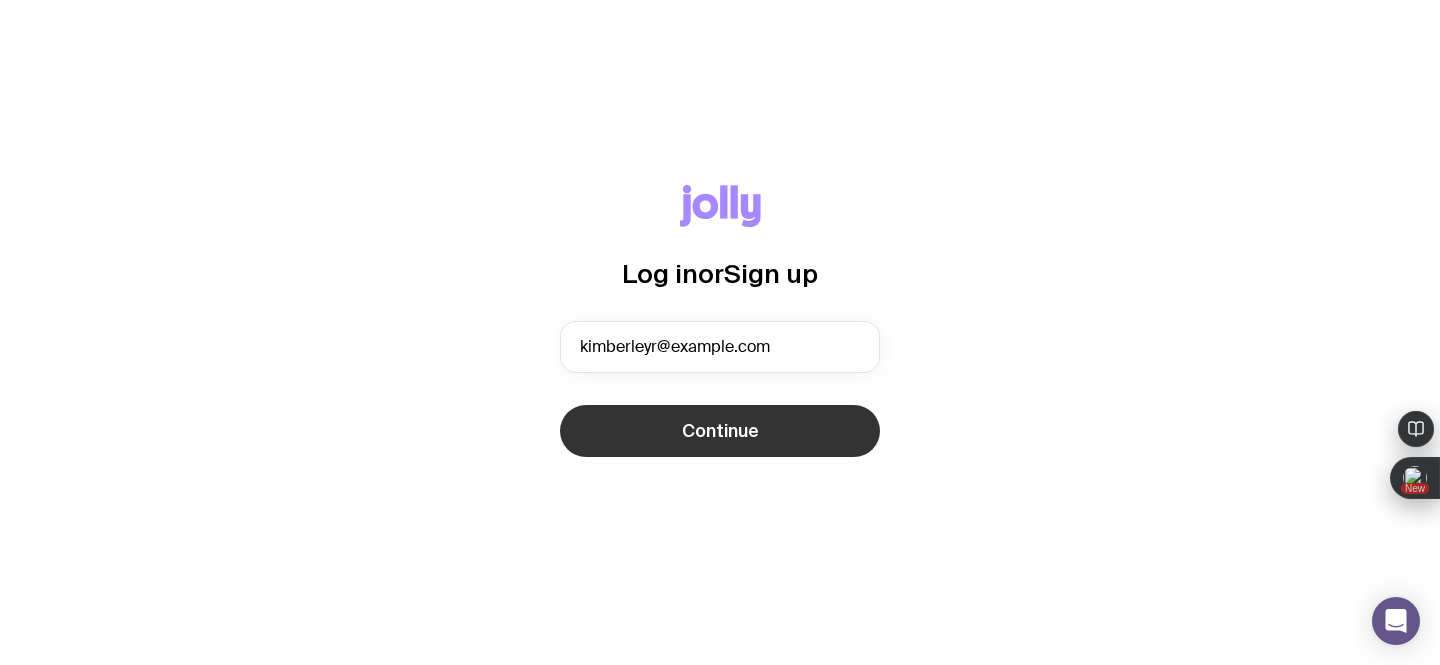 click on "Continue" 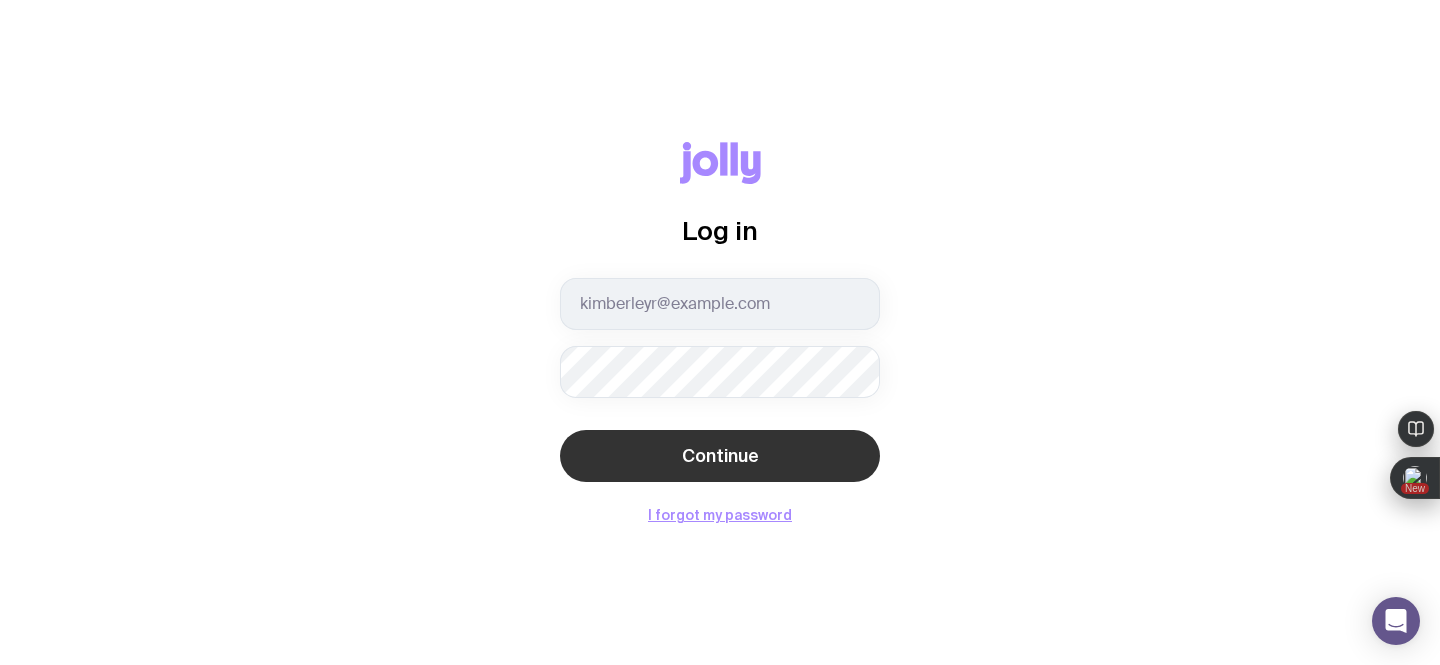click on "Continue" 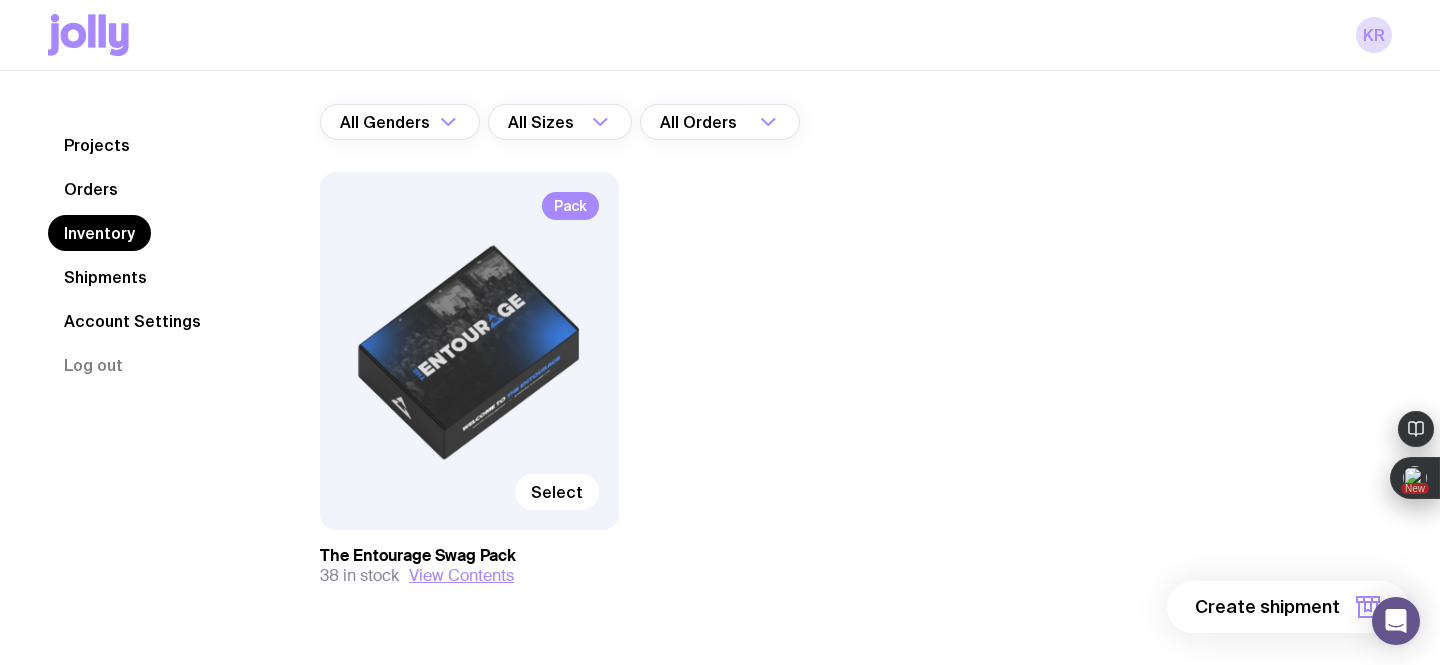 scroll, scrollTop: 147, scrollLeft: 0, axis: vertical 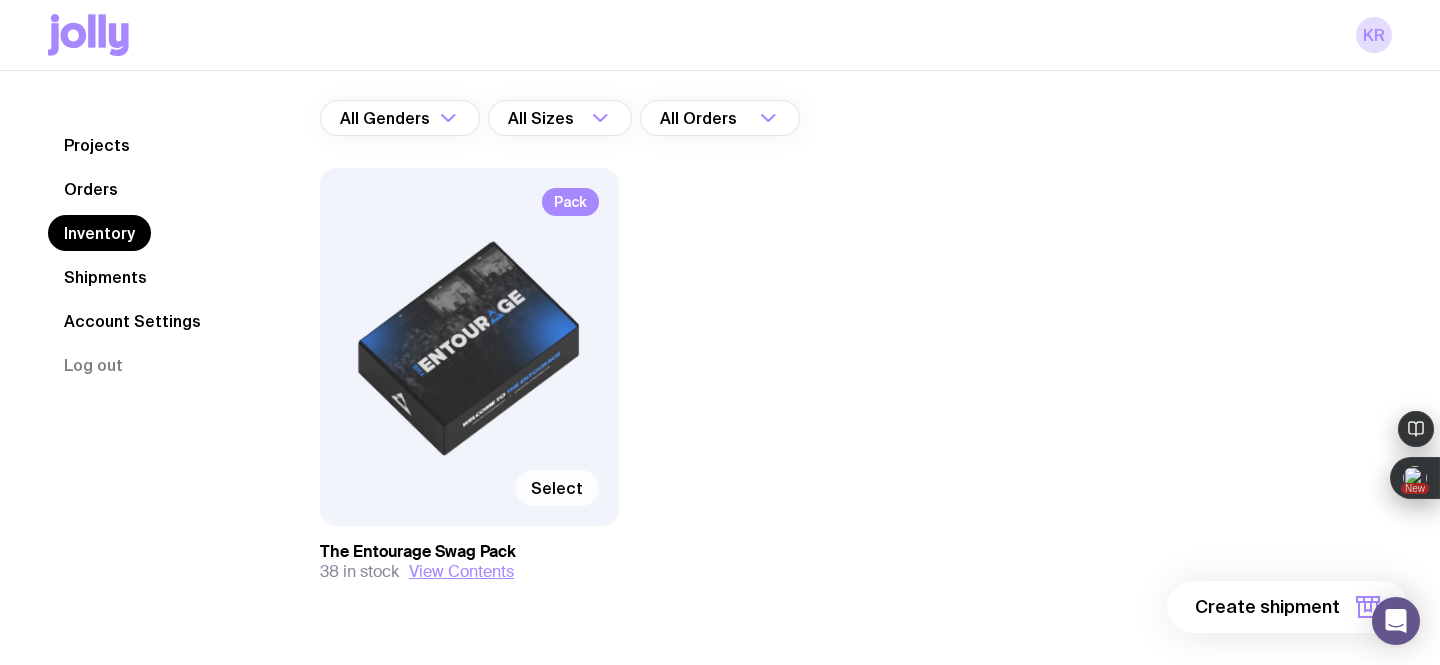 click on "Select" at bounding box center [557, 488] 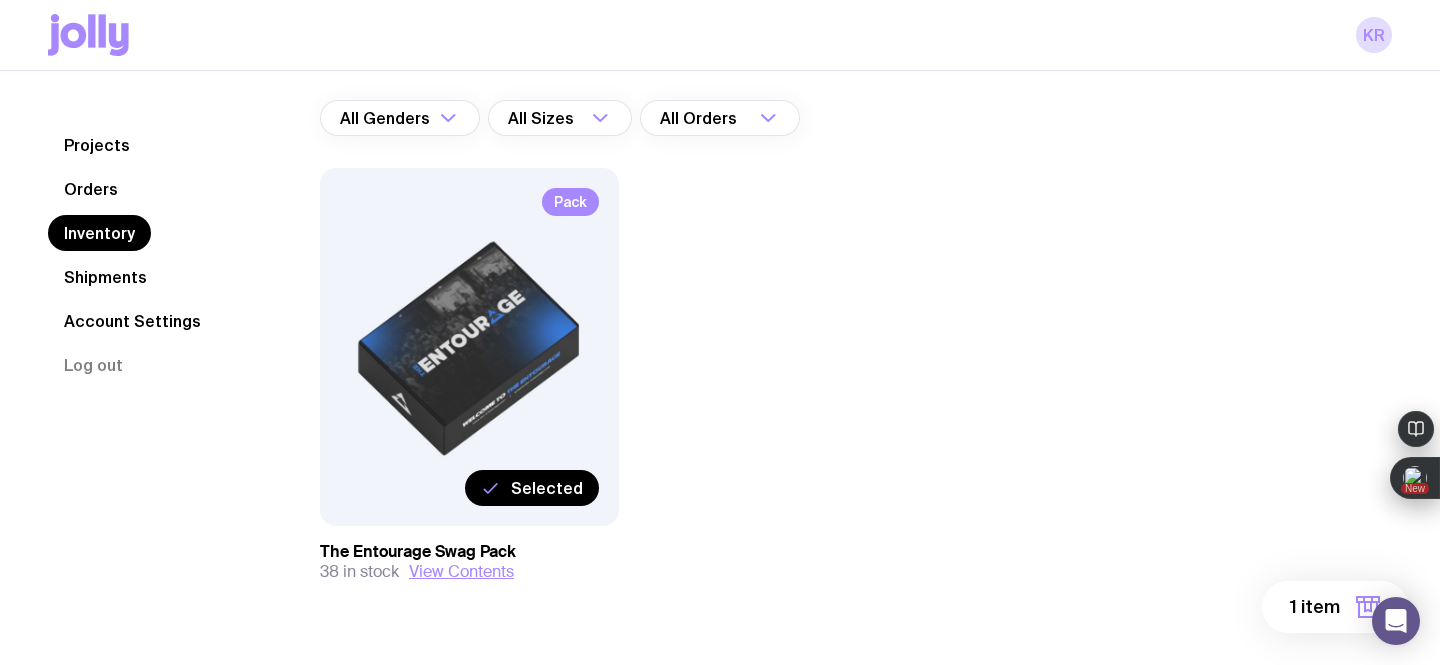 scroll, scrollTop: 200, scrollLeft: 0, axis: vertical 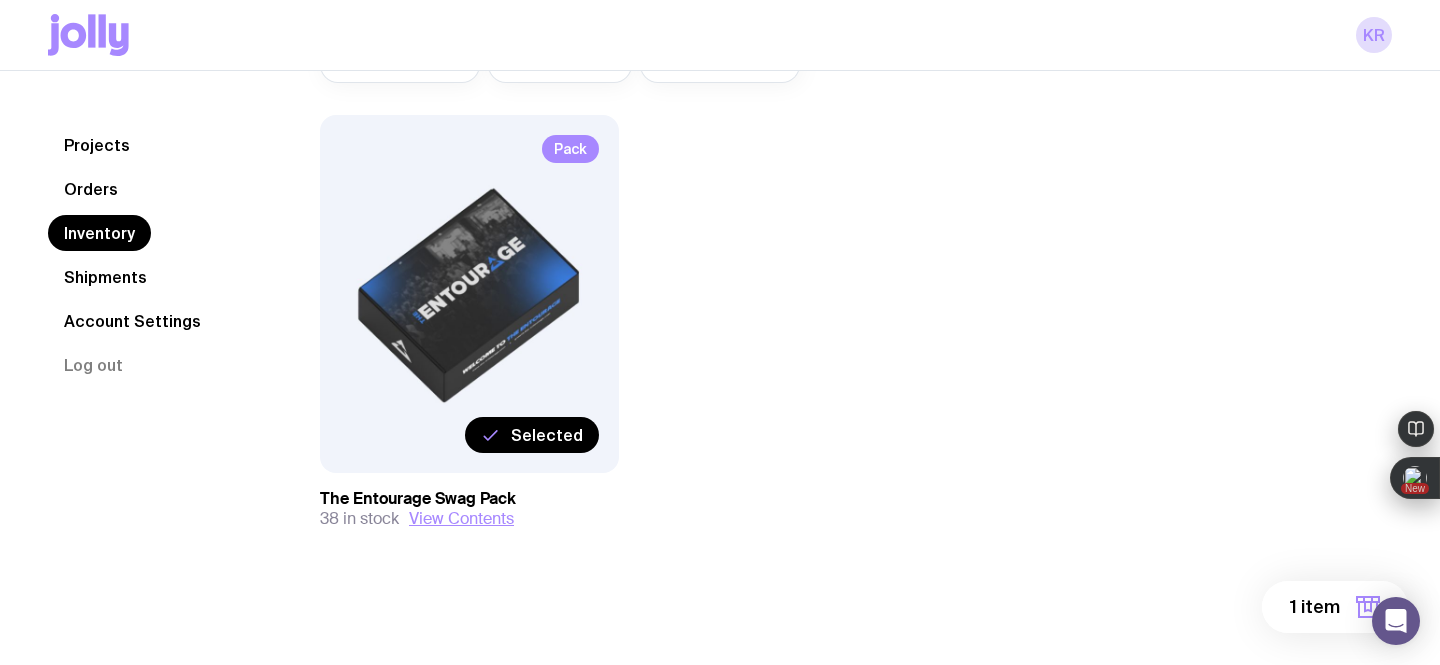 click on "1 item" 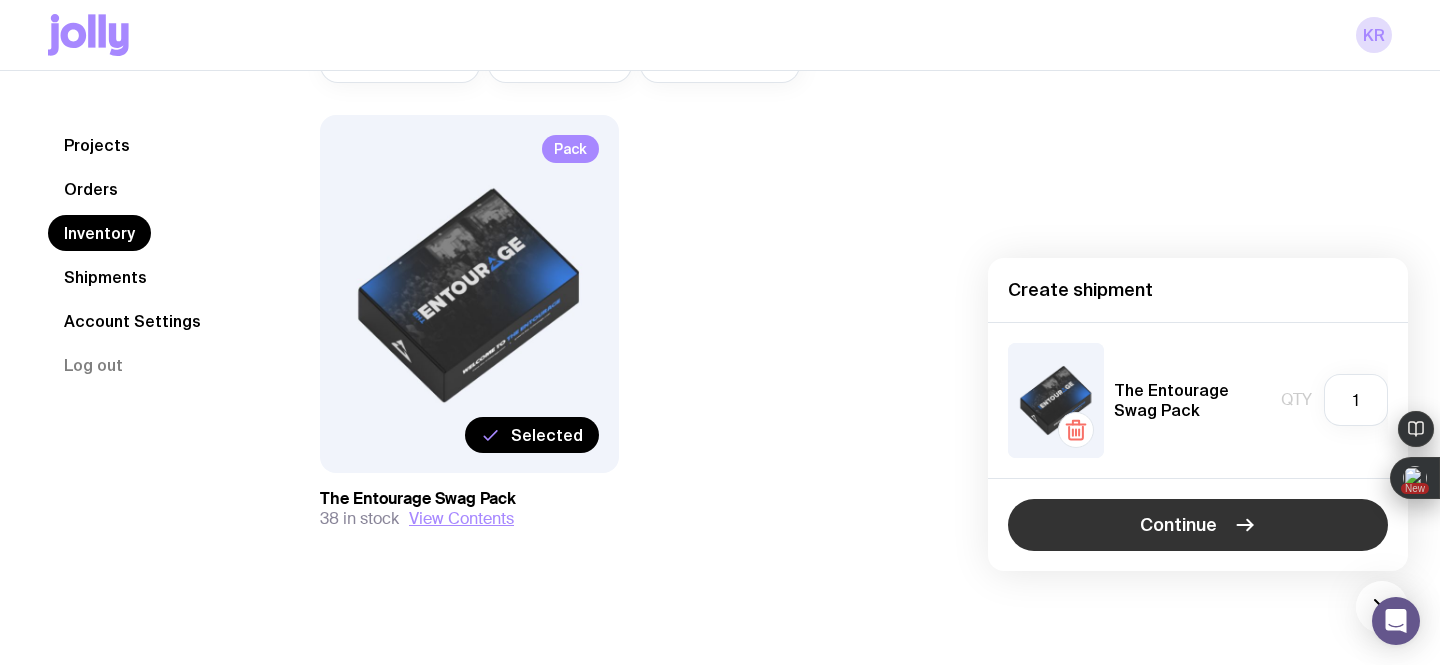click on "Continue" 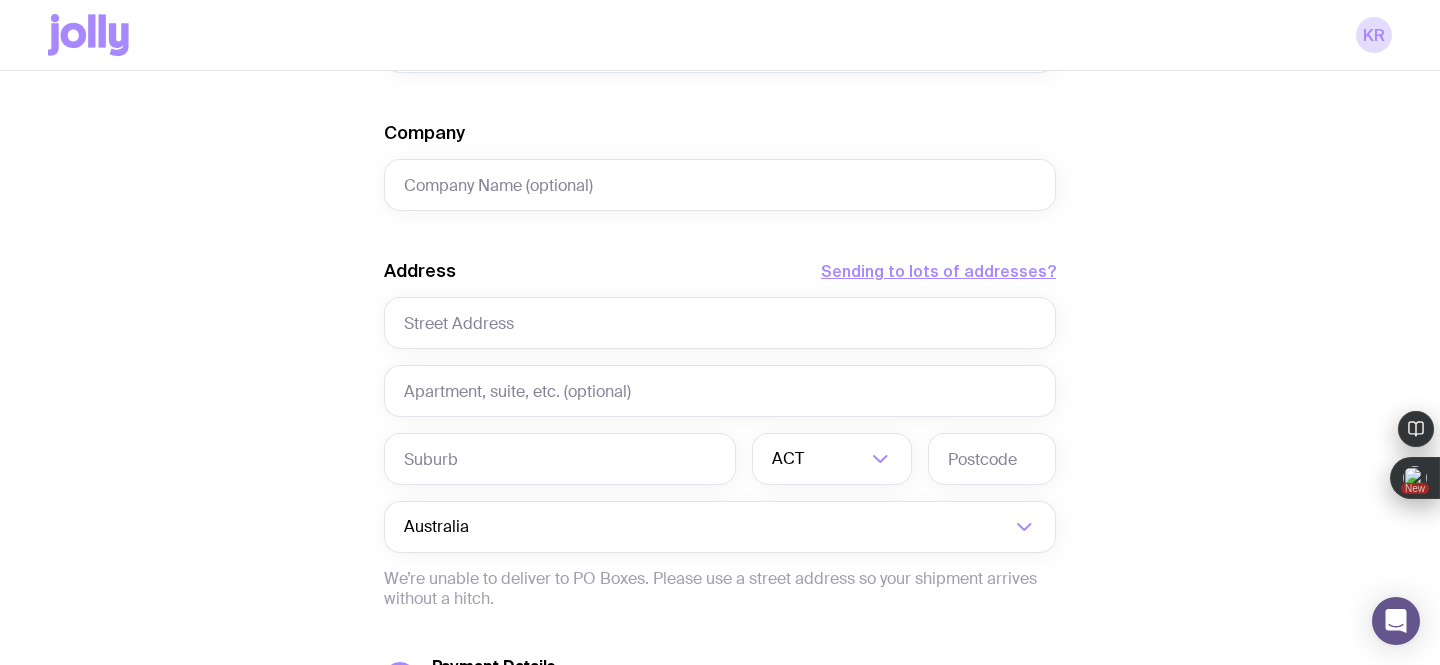 scroll, scrollTop: 806, scrollLeft: 0, axis: vertical 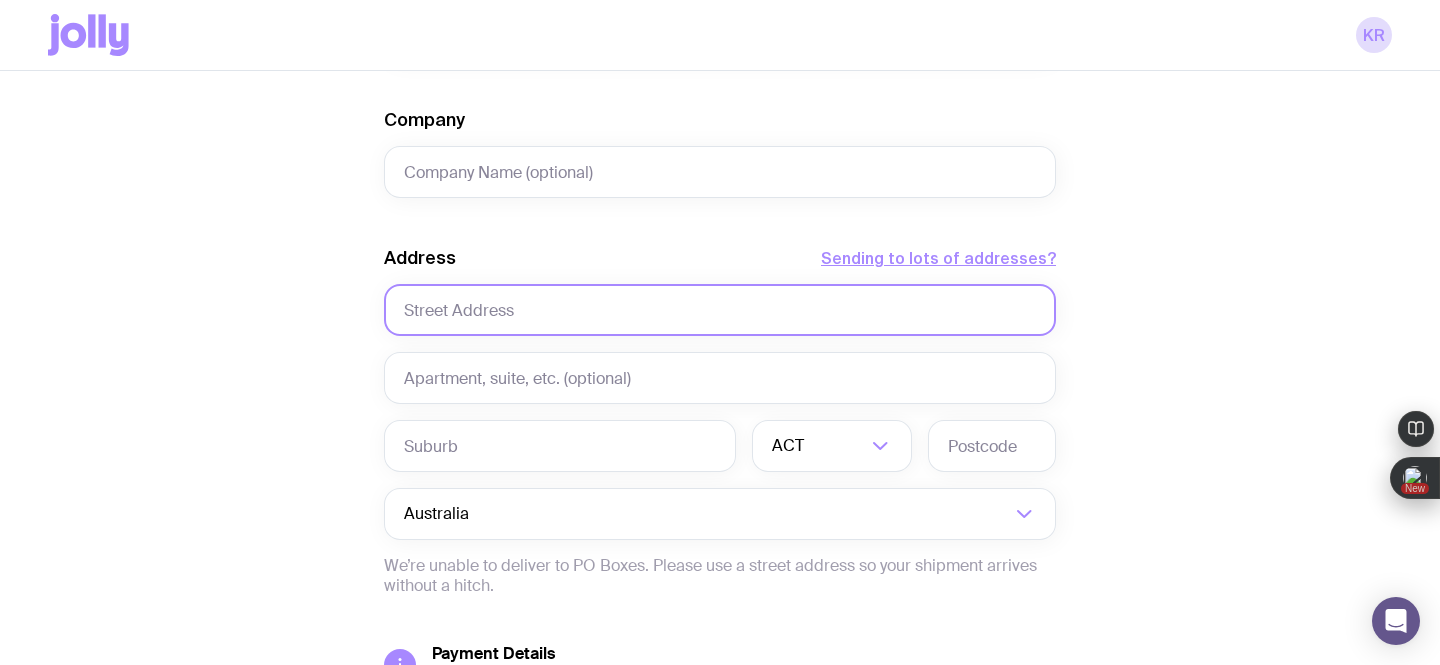 click 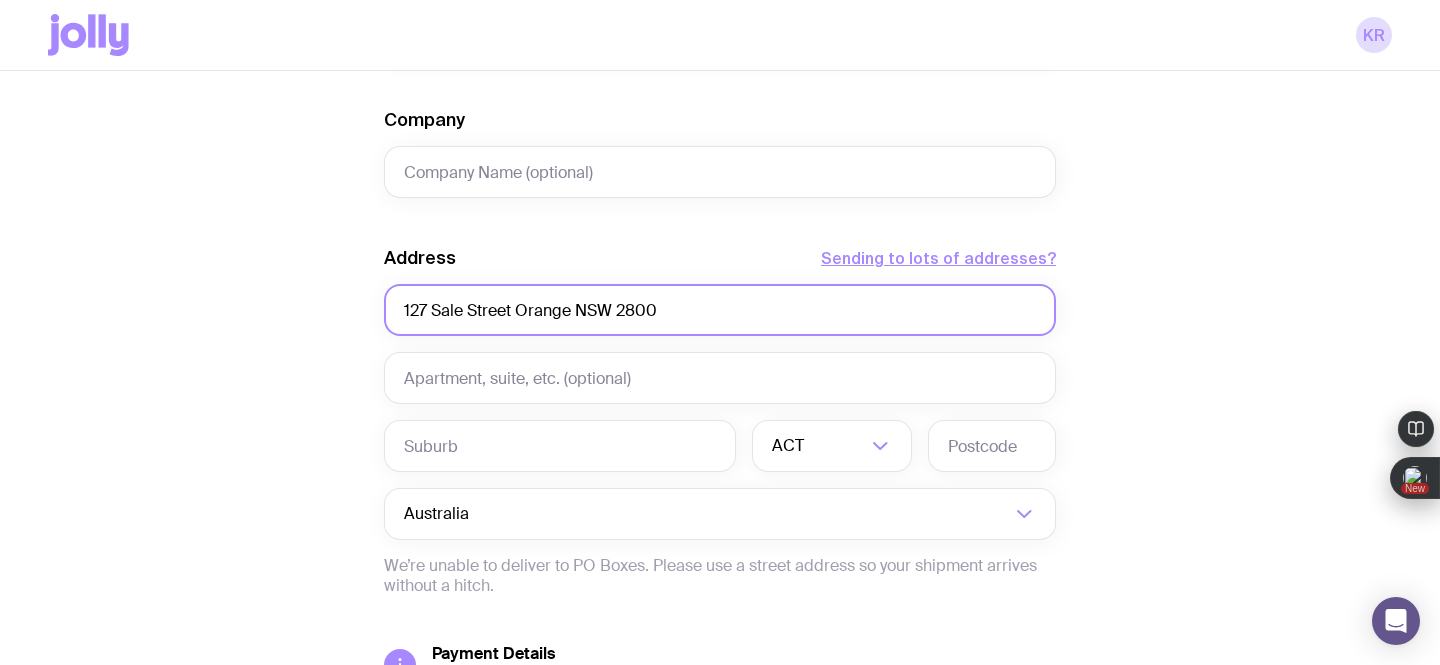 drag, startPoint x: 513, startPoint y: 313, endPoint x: 658, endPoint y: 318, distance: 145.08618 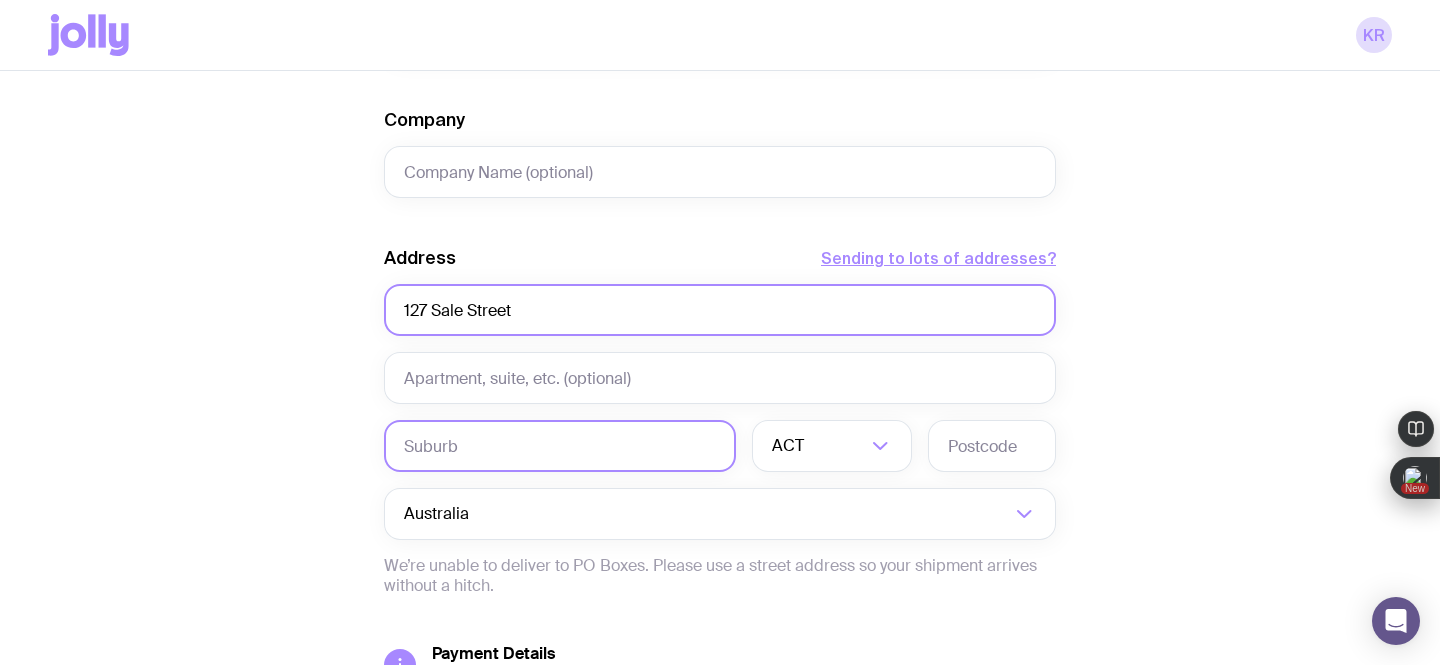 type on "127 Sale Street" 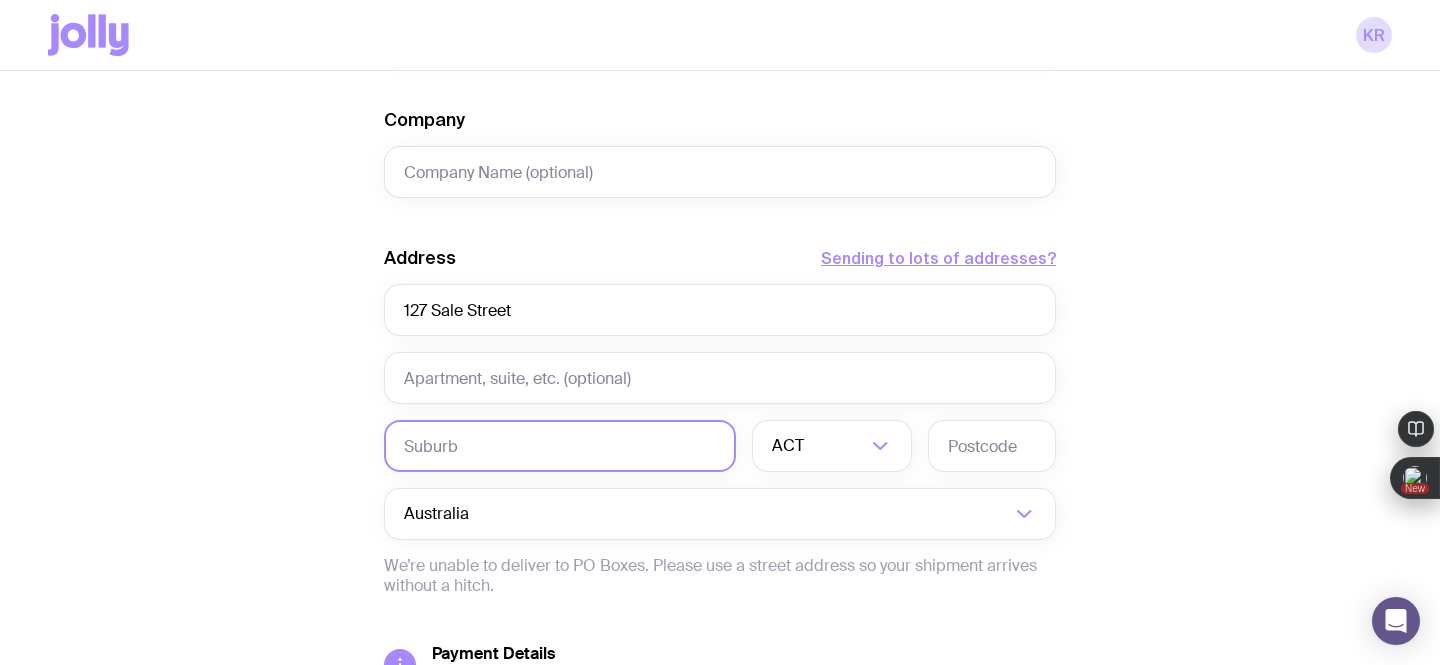 click 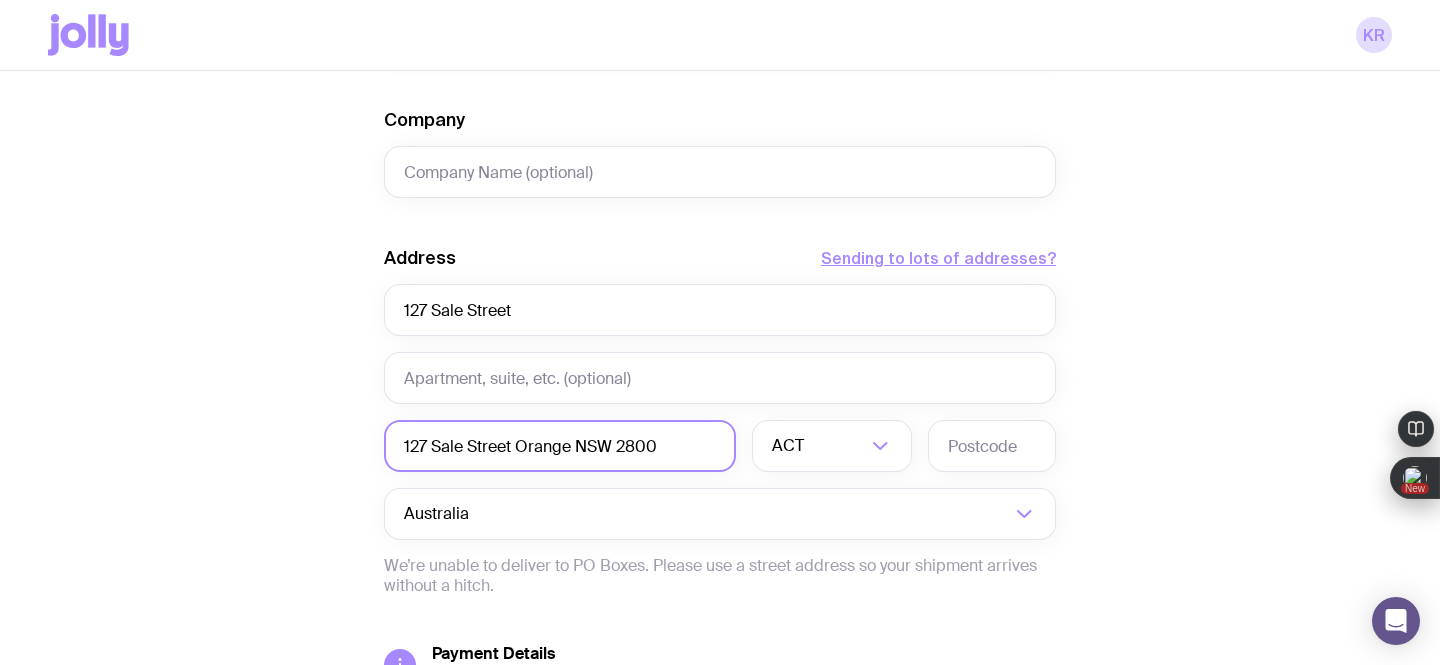 drag, startPoint x: 517, startPoint y: 446, endPoint x: 372, endPoint y: 438, distance: 145.22052 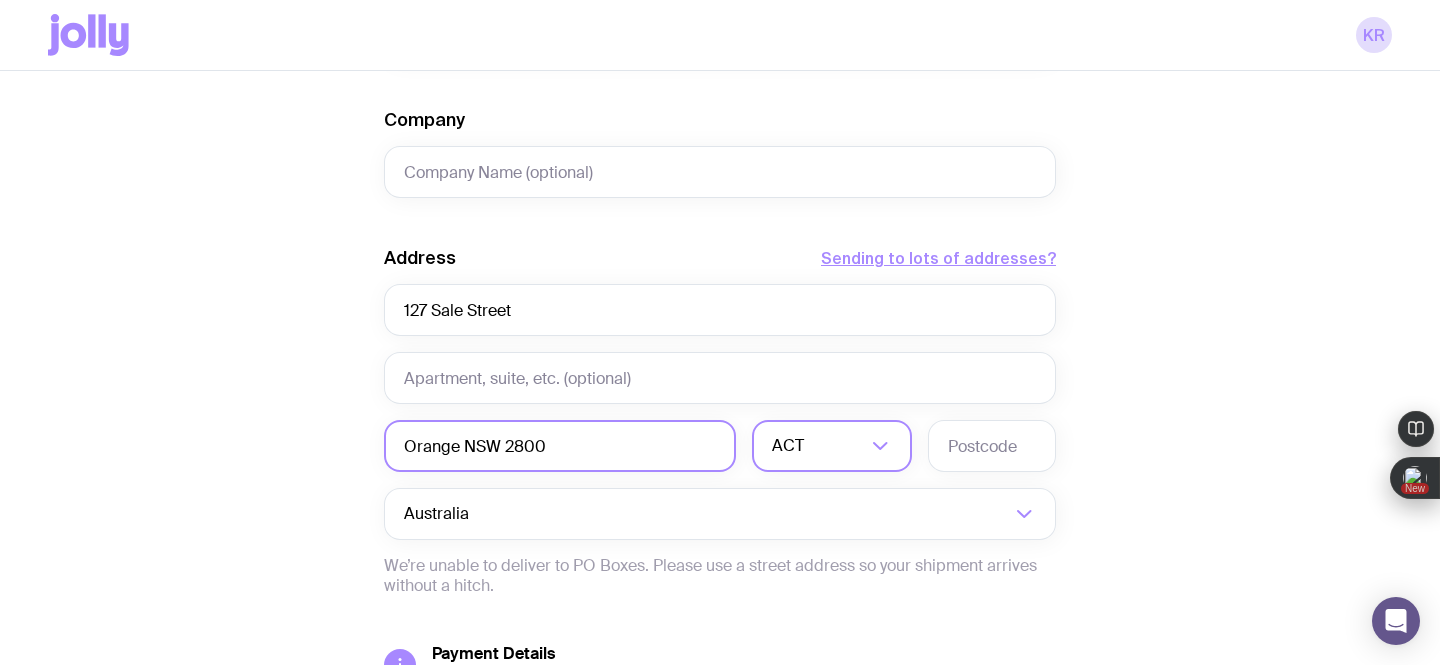 type on "Orange NSW 2800" 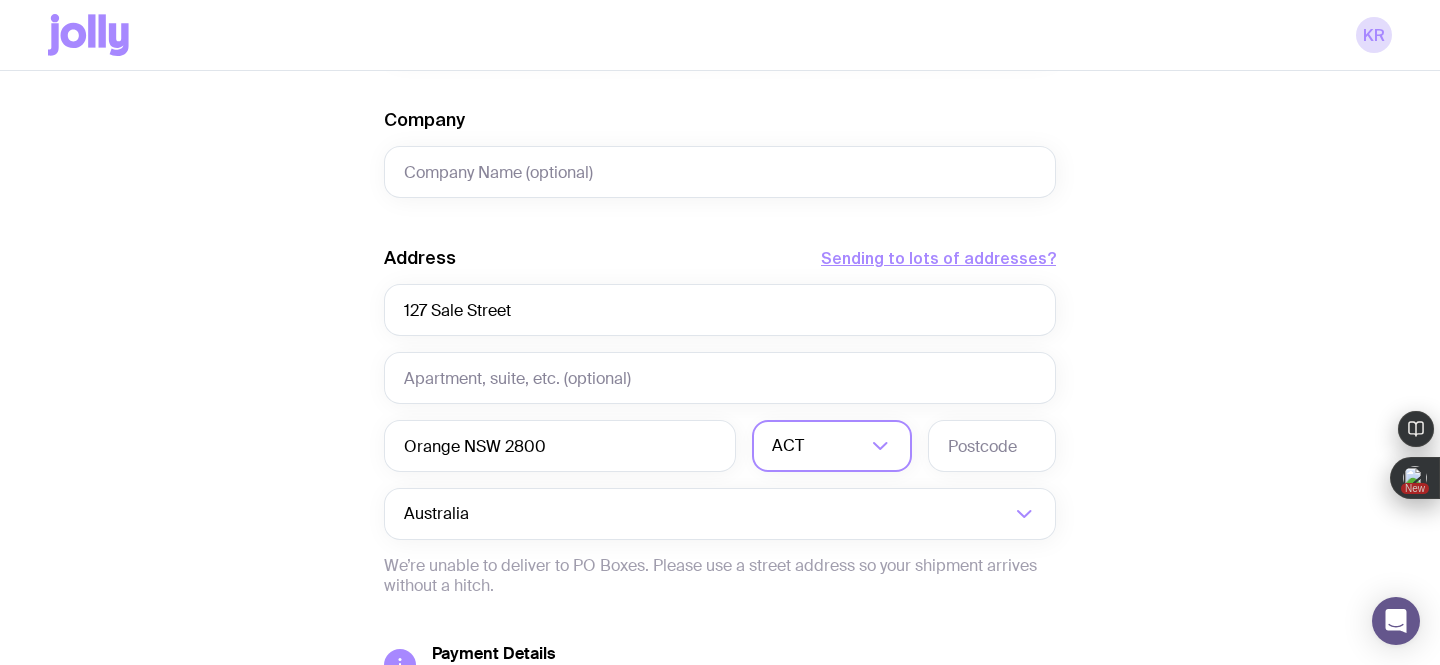 click on "ACT" at bounding box center (810, 446) 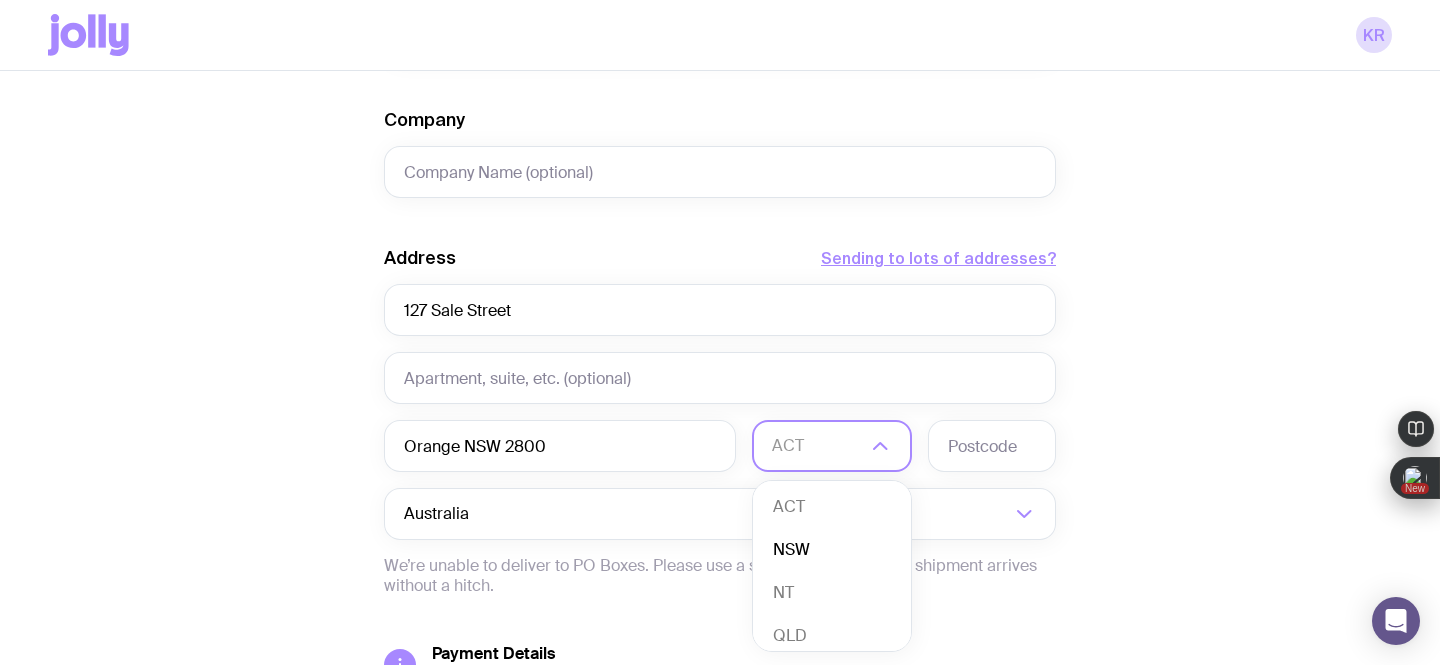 click on "NSW" 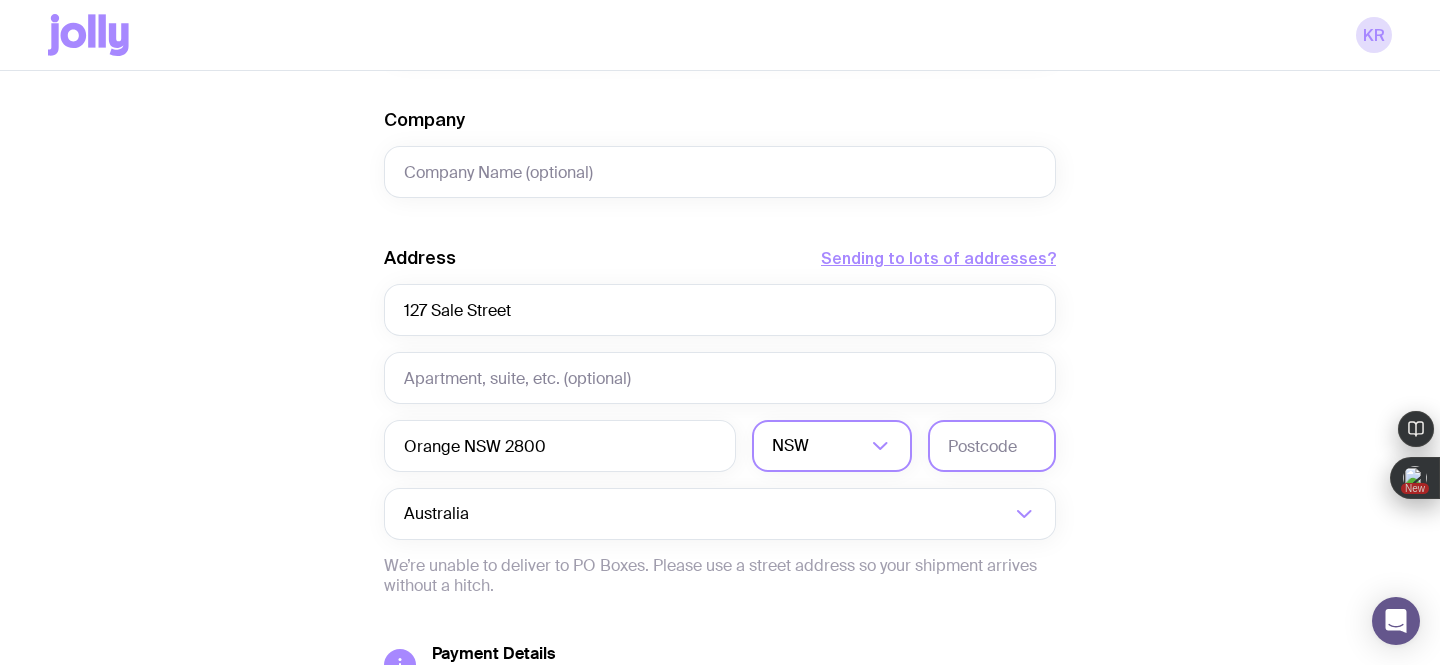 click 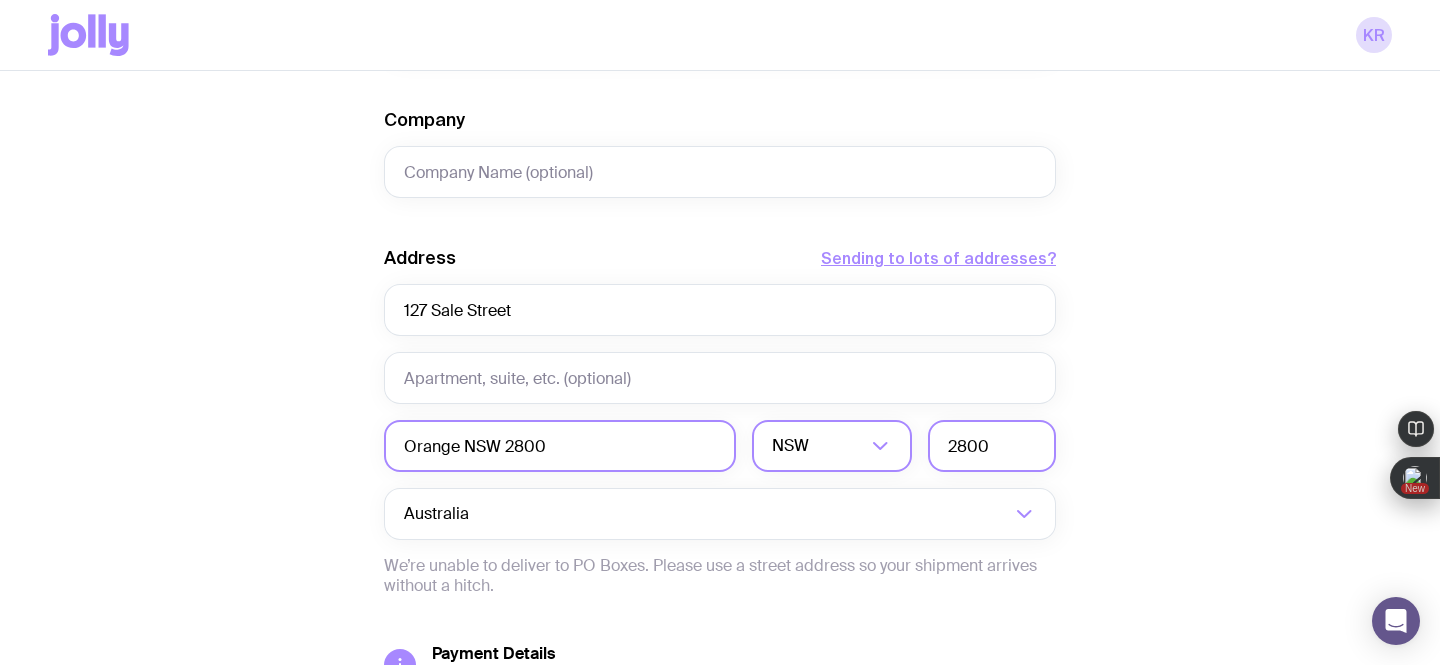 type on "2800" 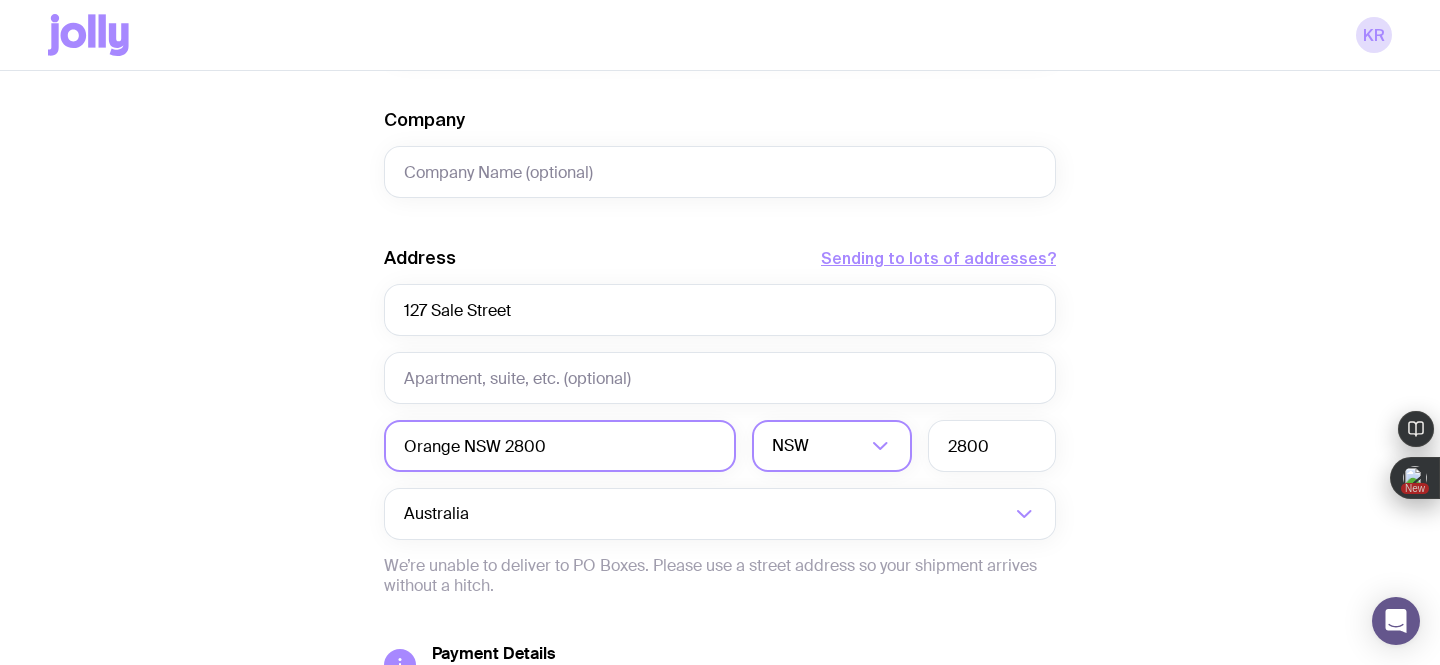 drag, startPoint x: 623, startPoint y: 447, endPoint x: 460, endPoint y: 445, distance: 163.01227 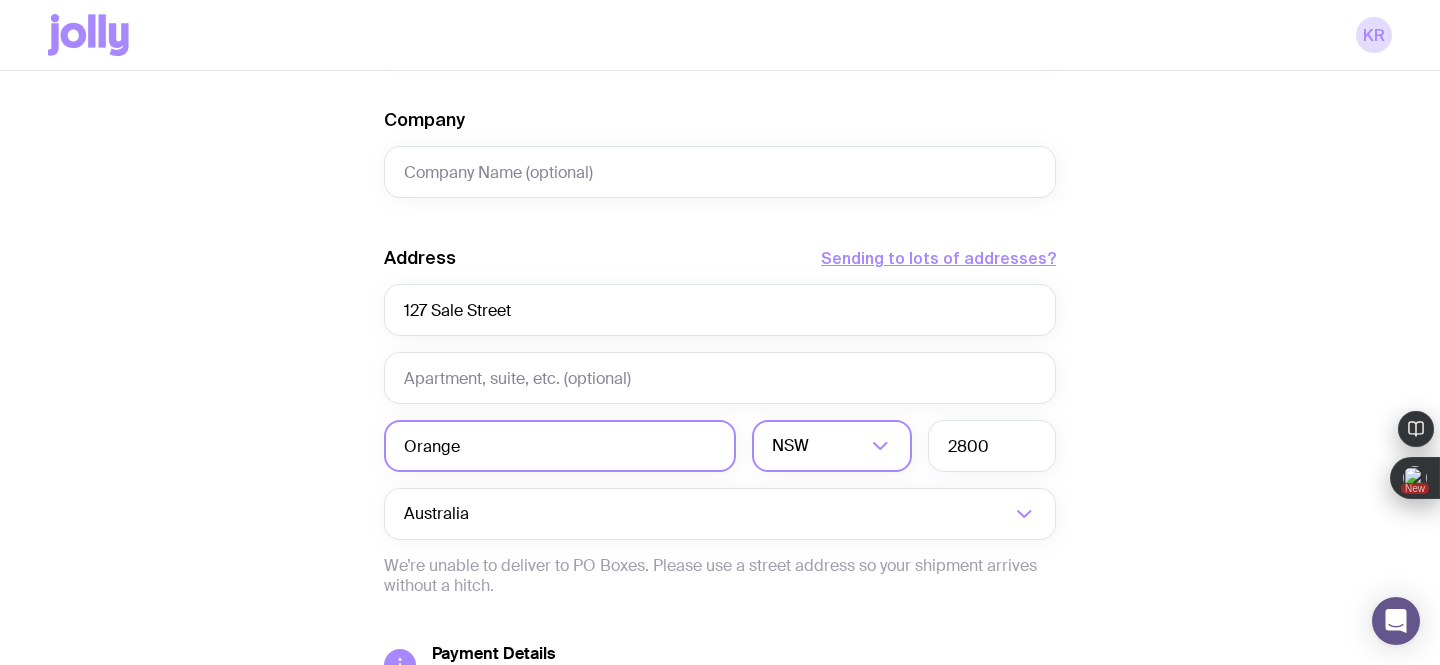 type on "Orange" 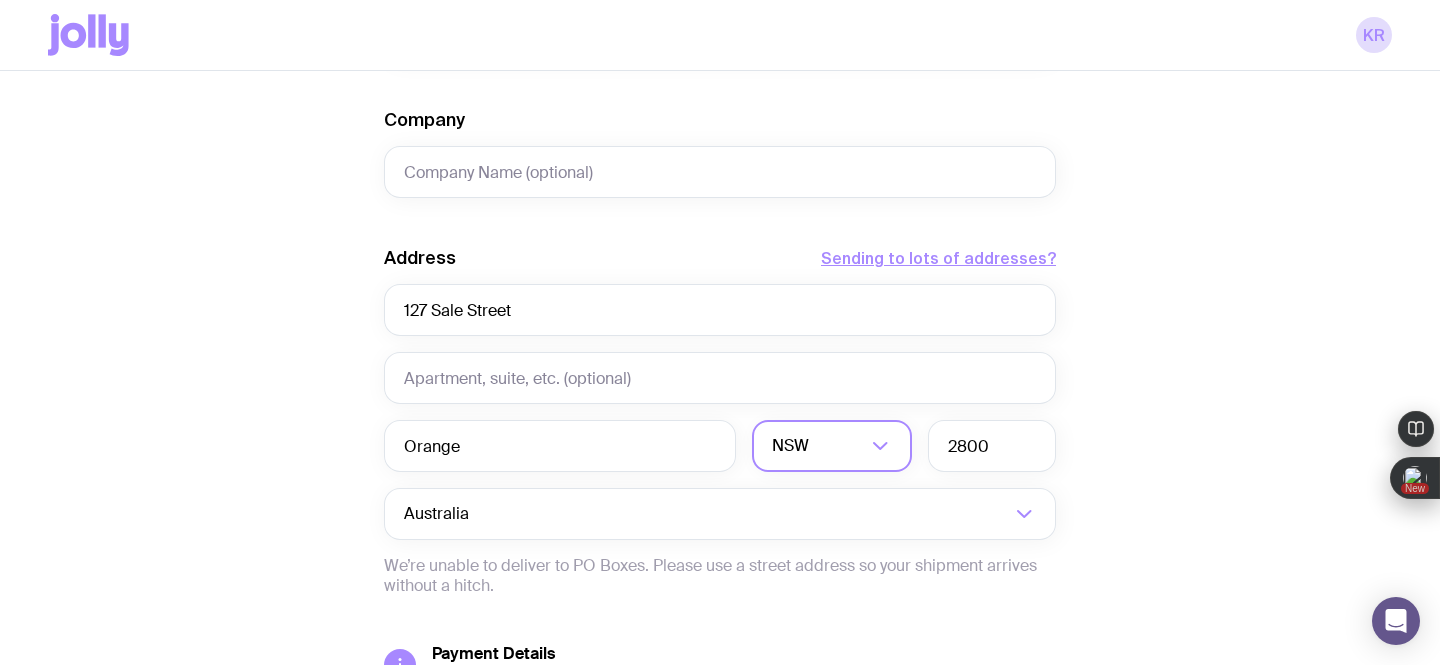 click on "Create shipment Shipment details 1 The Entourage Swag Pack First Name Last Name Email Phone Company Address  Sending to lots of addresses?  127 Sale Street Orange NSW Loading... 2800 Australia Loading...  We’re unable to deliver to PO Boxes. Please use a street address so your shipment arrives without a hitch.  Payment Details  Shipping costs will be invoiced to your account at the end of each month.  Create shipment  Cancel" 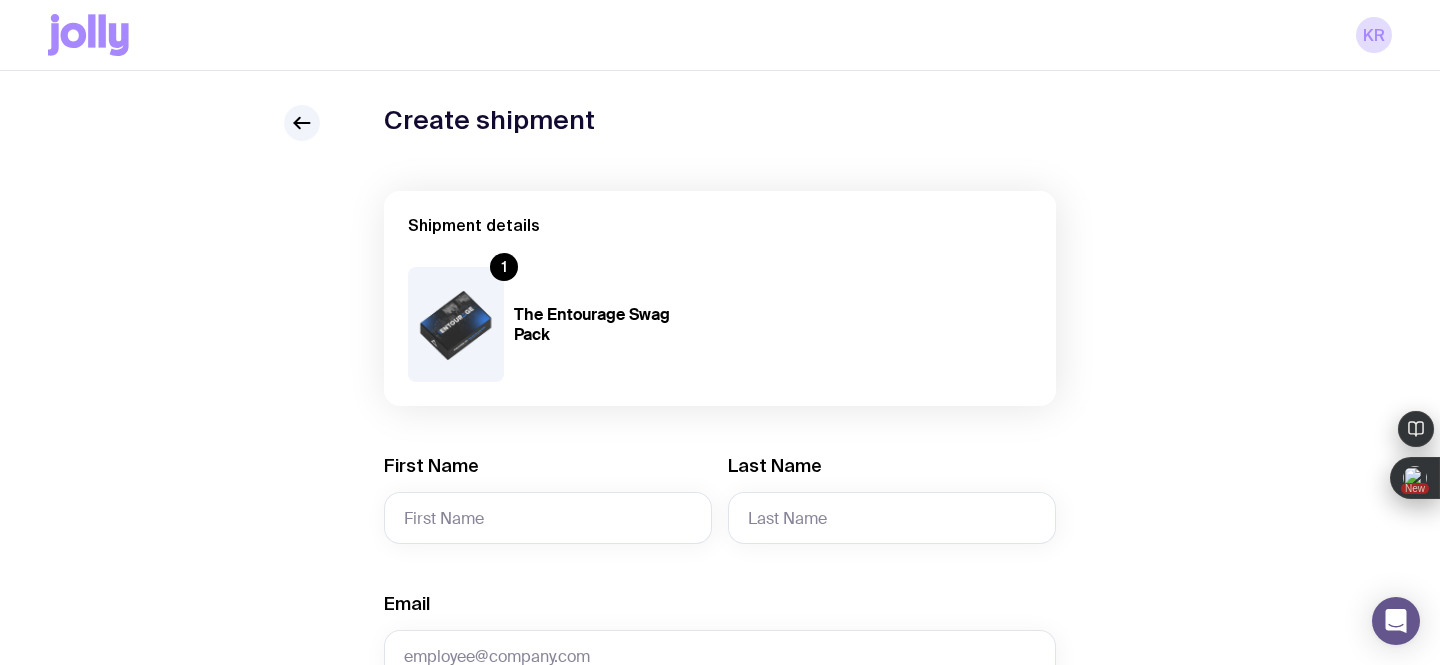 scroll, scrollTop: 69, scrollLeft: 0, axis: vertical 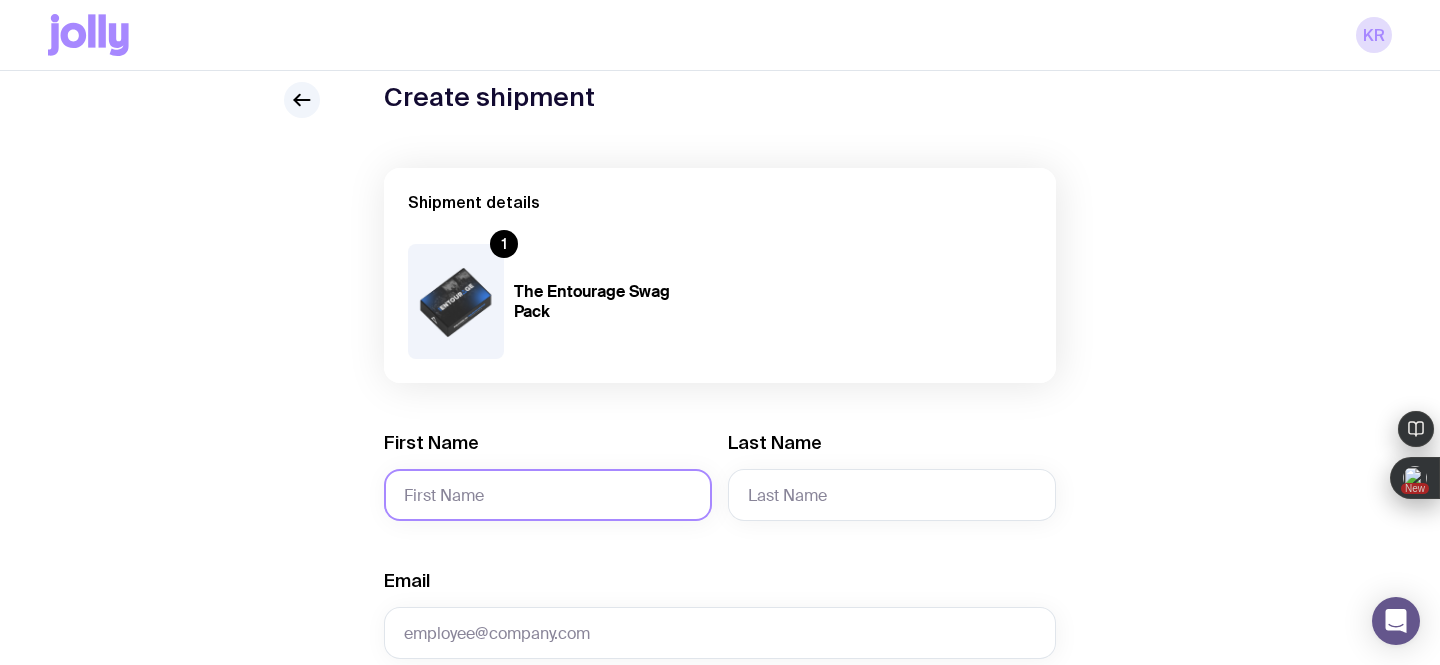 click on "First Name" 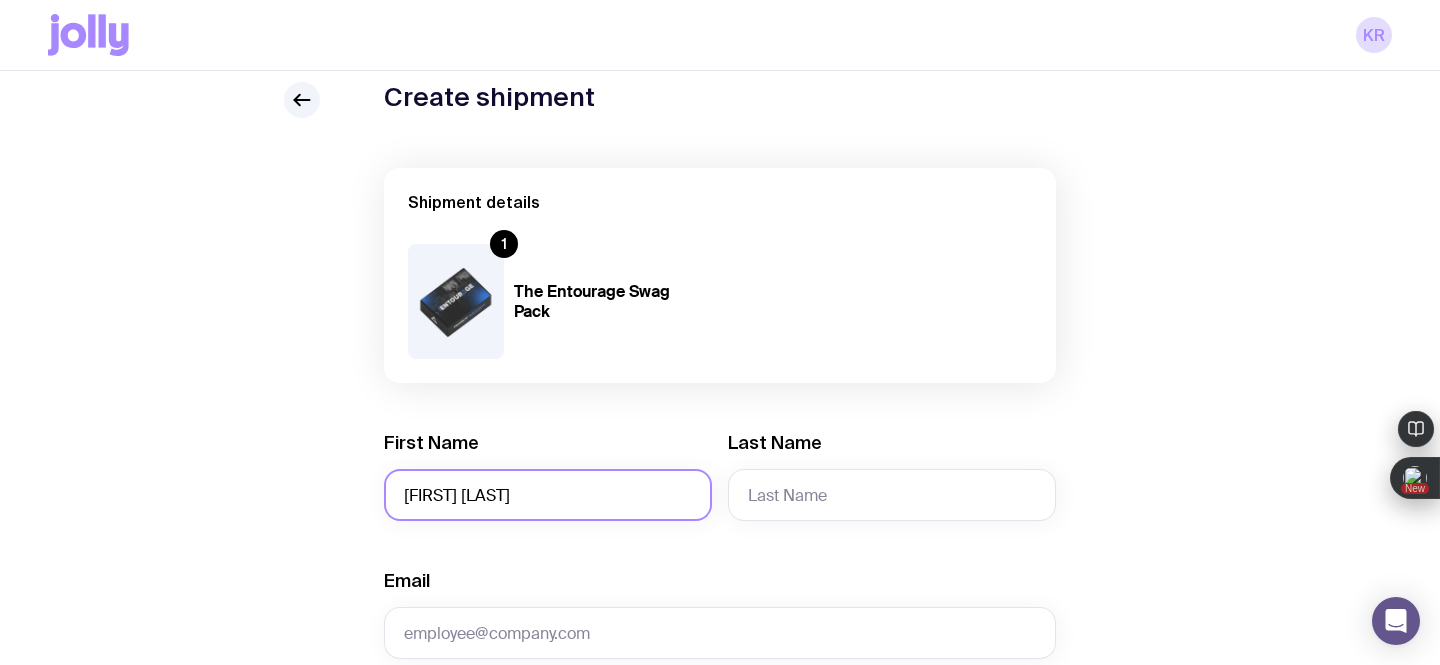 drag, startPoint x: 525, startPoint y: 489, endPoint x: 426, endPoint y: 497, distance: 99.32271 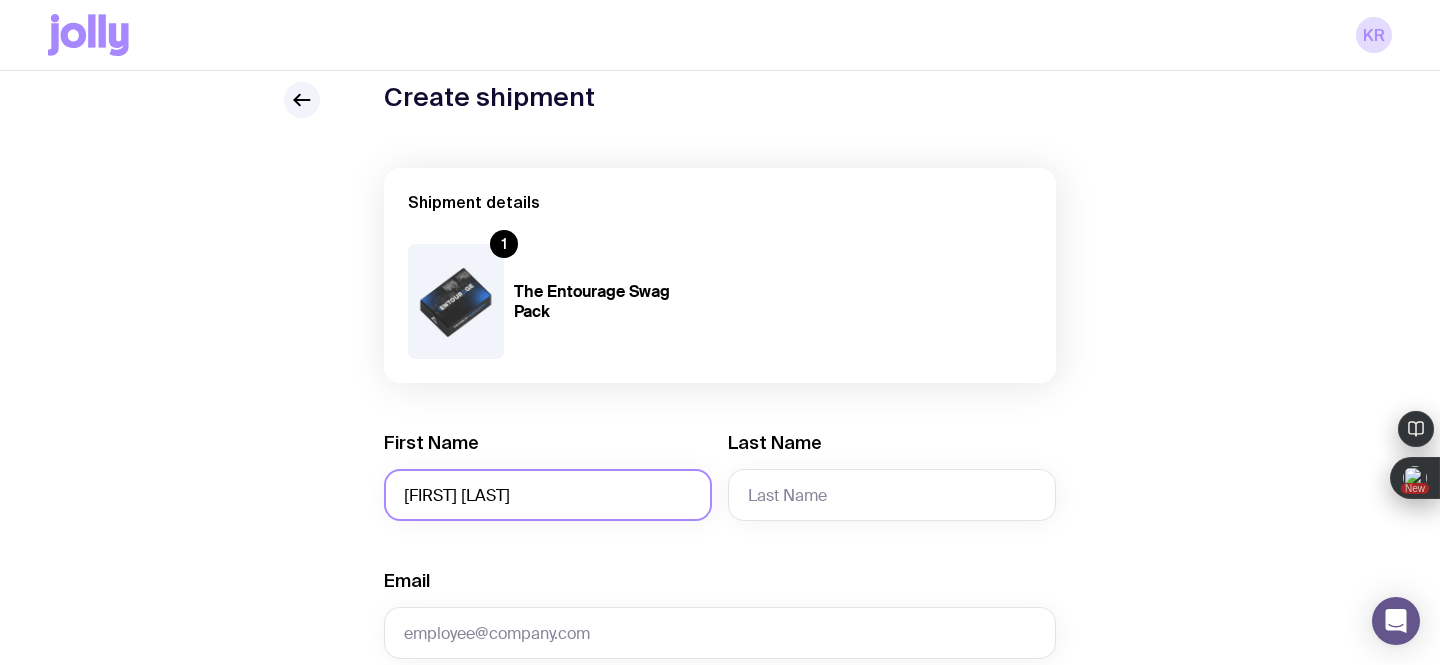 click on "[FIRST] [LAST]" 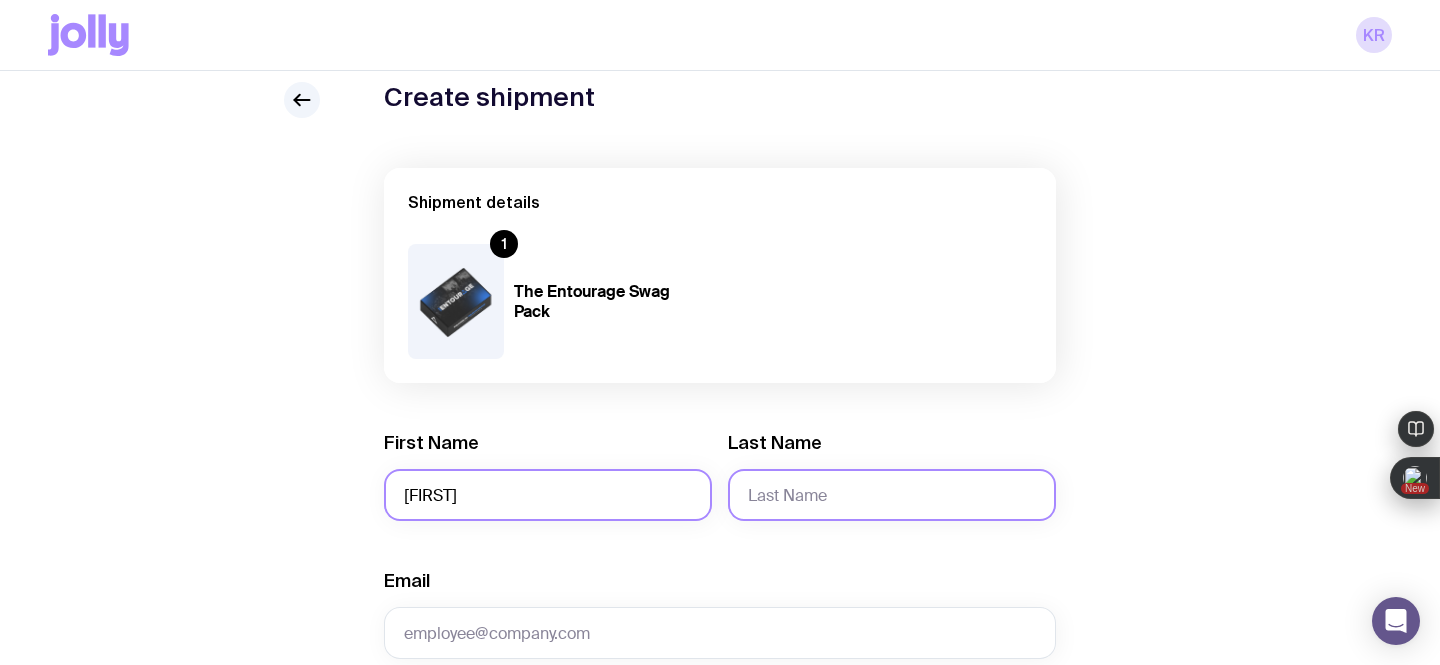 type on "[FIRST]" 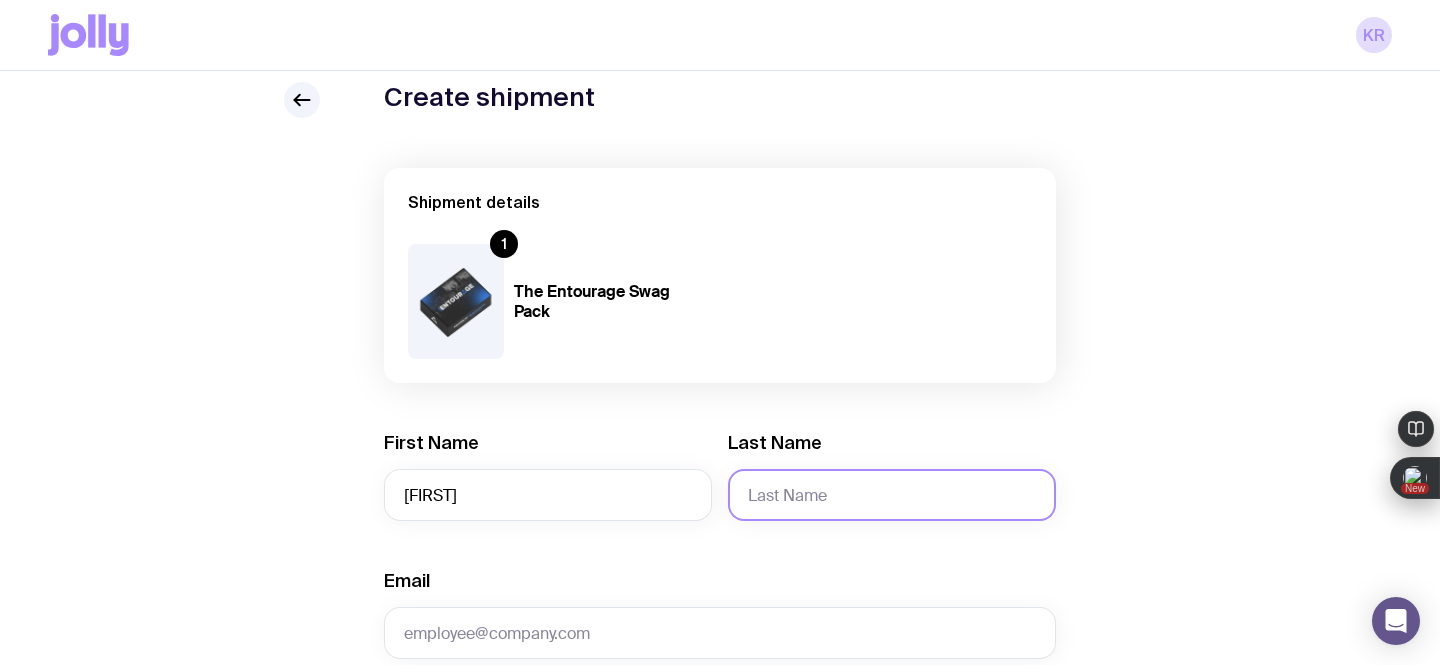 click on "Last Name" 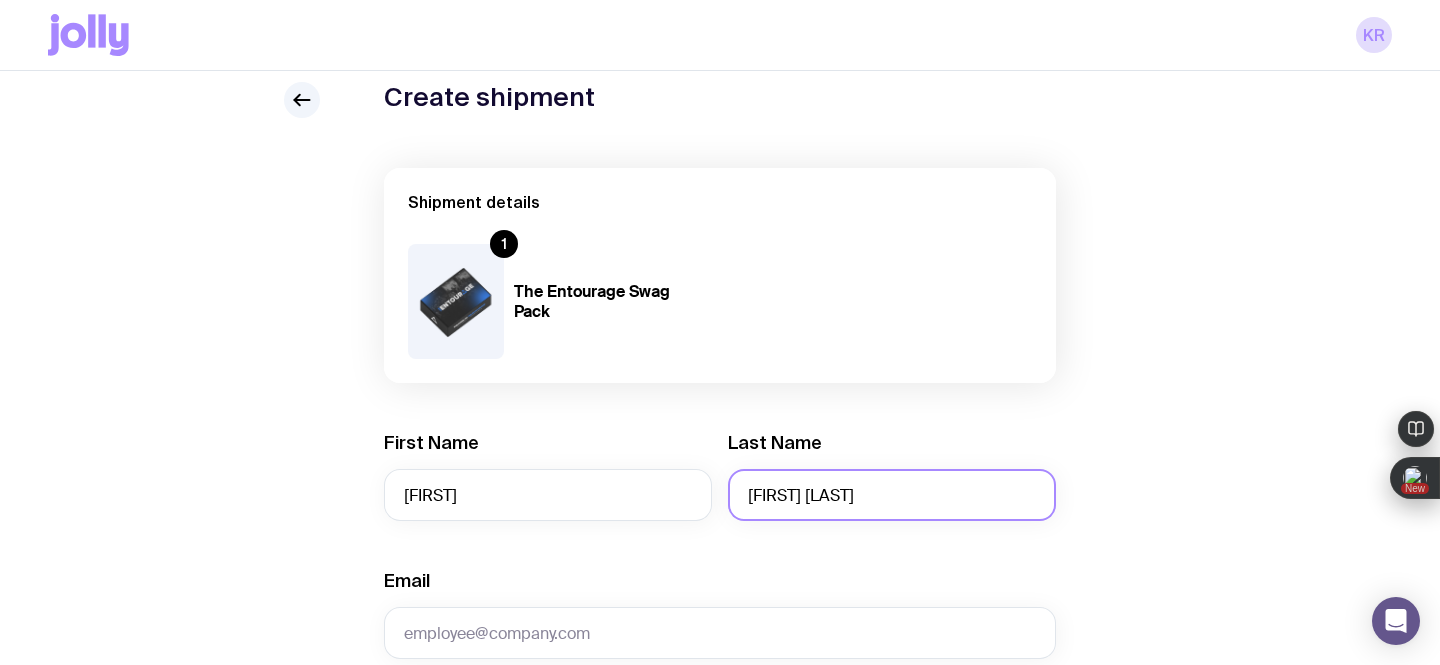 drag, startPoint x: 772, startPoint y: 495, endPoint x: 726, endPoint y: 493, distance: 46.043457 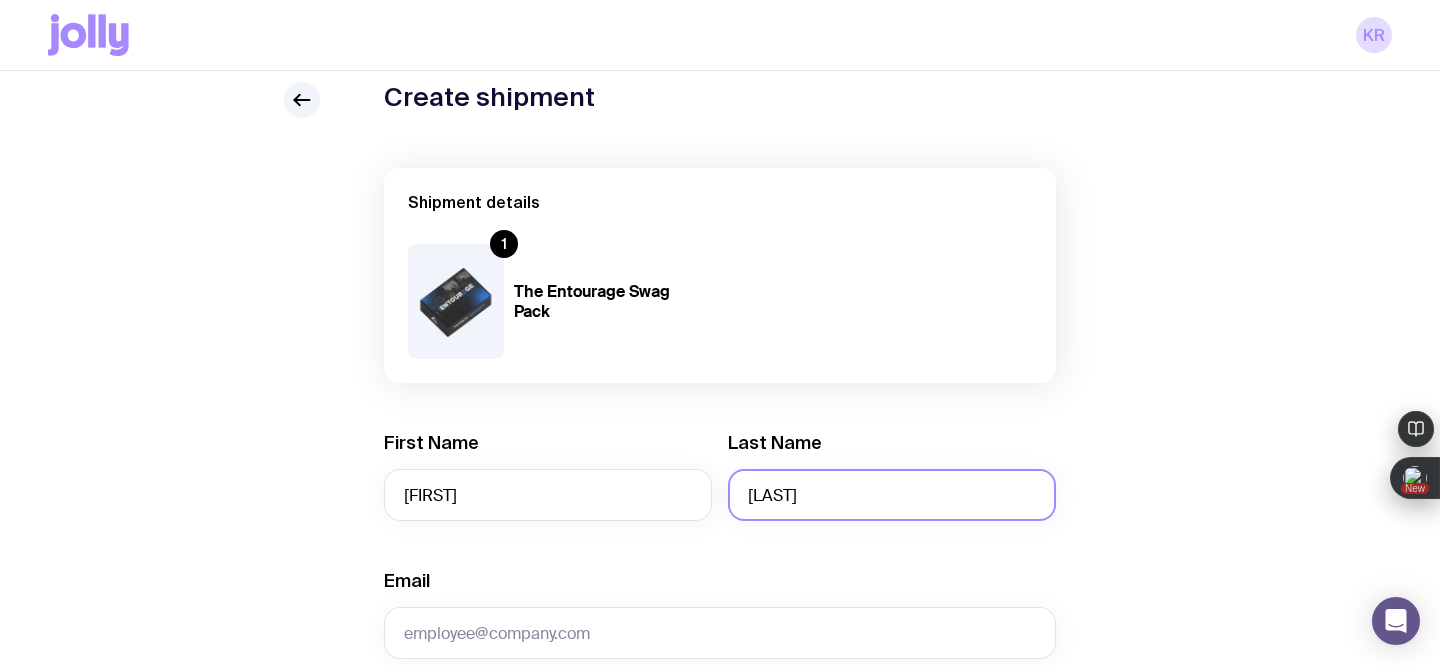 type on "[LAST]" 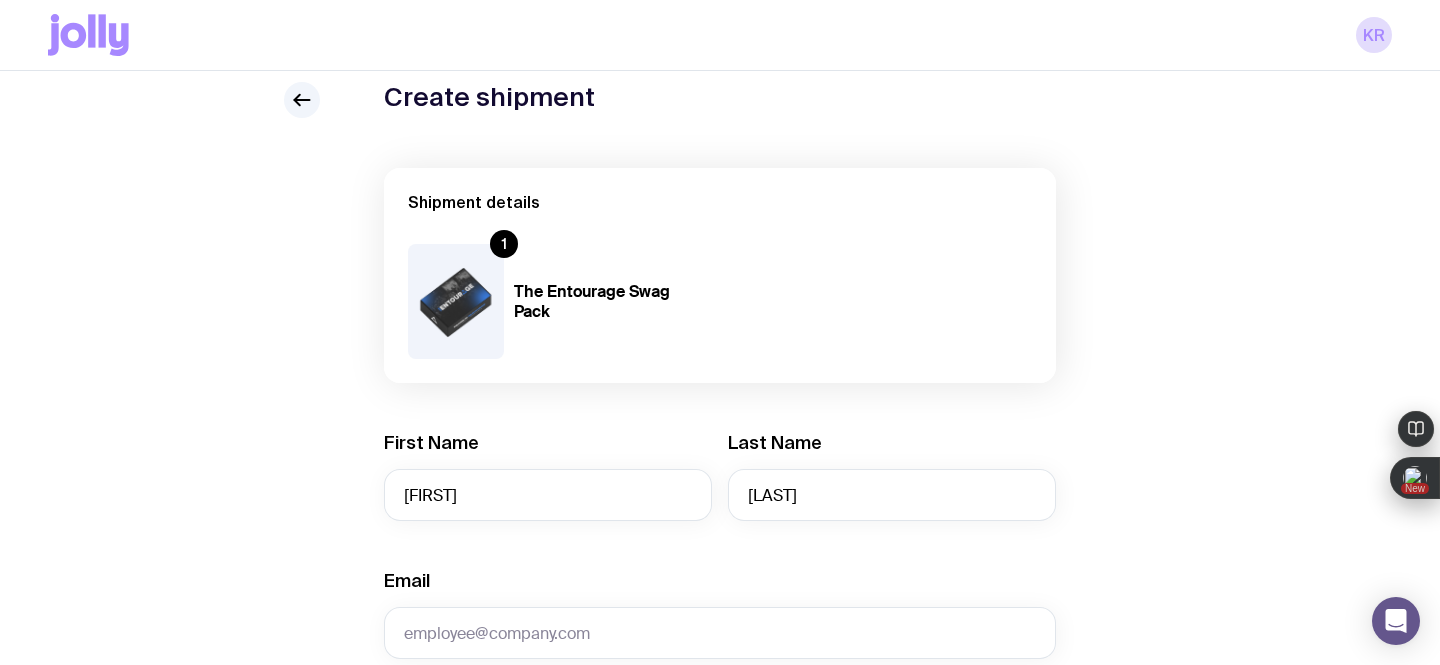 click on "Shipment details 1 The Entourage Swag Pack First Name [FIRST] Last Name [LAST] Email Phone Company Address  Sending to lots of addresses?  127 Sale Street Orange NSW Loading... 2800 Australia Loading...  We’re unable to deliver to PO Boxes. Please use a street address so your shipment arrives without a hitch.  Payment Details  Shipping costs will be invoiced to your account at the end of each month.  Create shipment  Cancel" at bounding box center [720, 845] 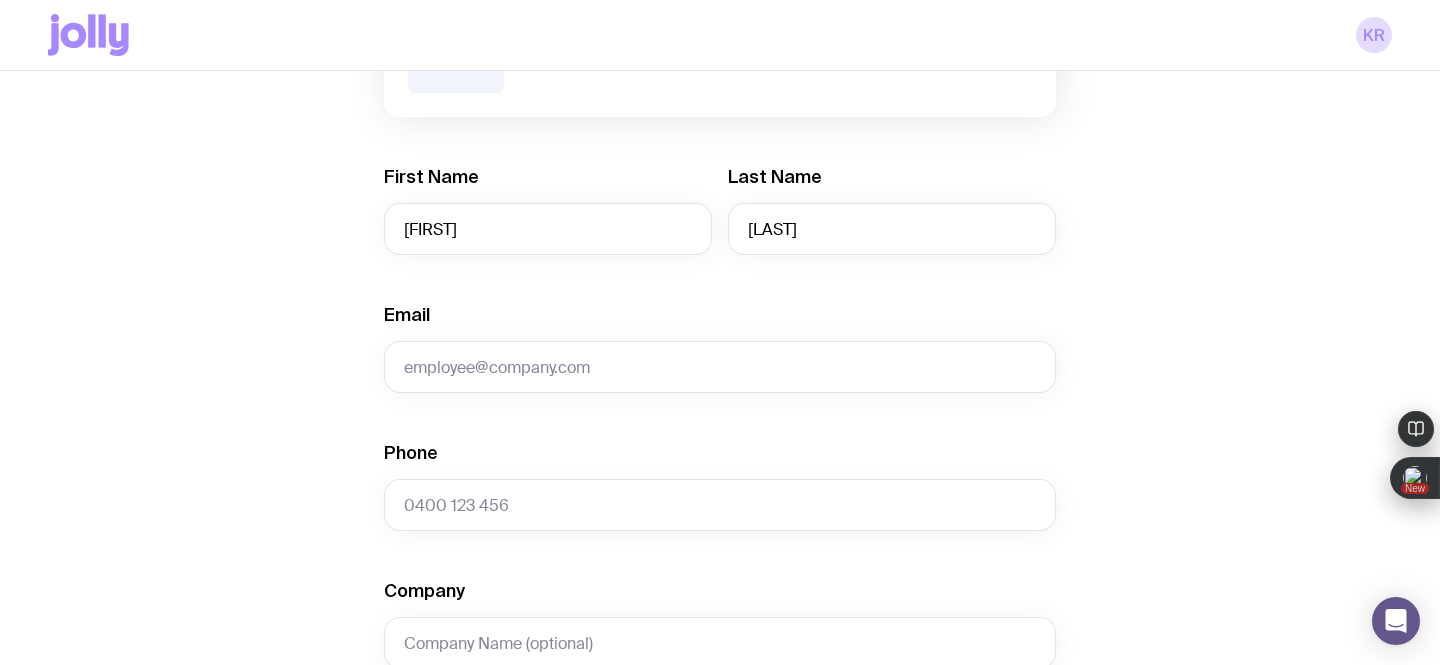 scroll, scrollTop: 352, scrollLeft: 0, axis: vertical 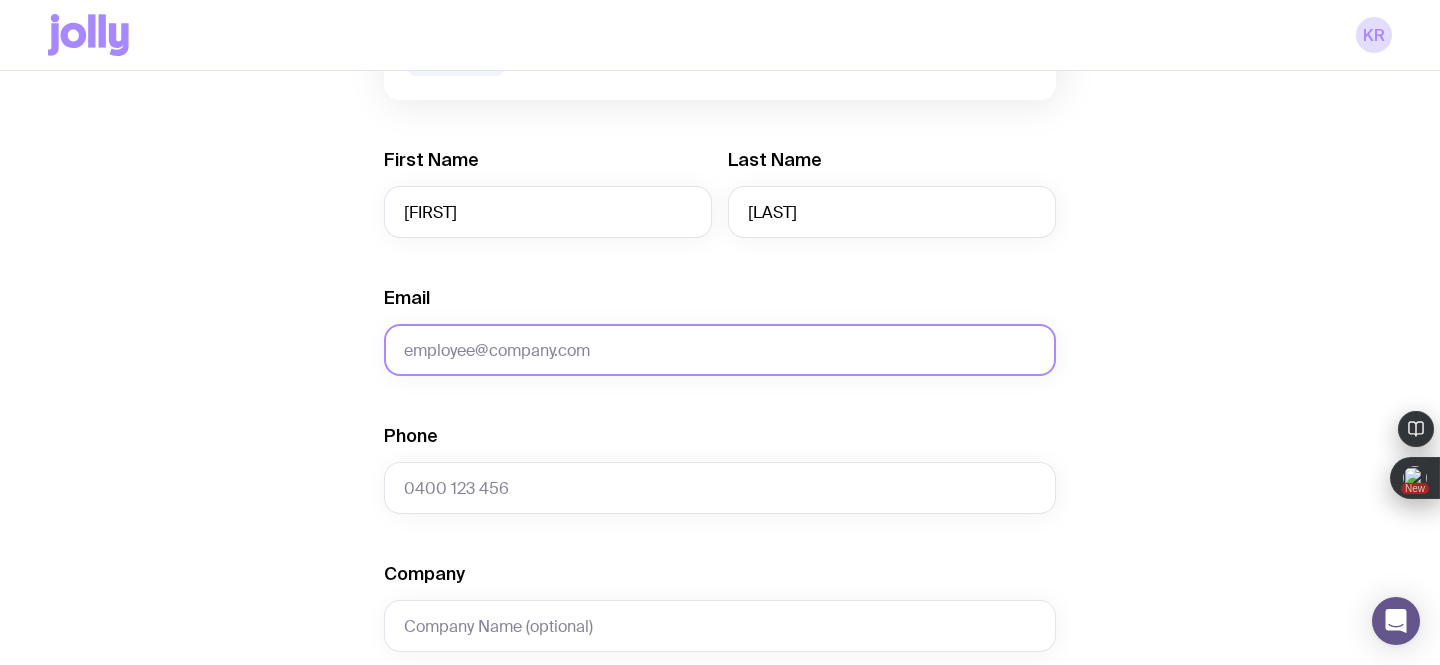 click on "Email" 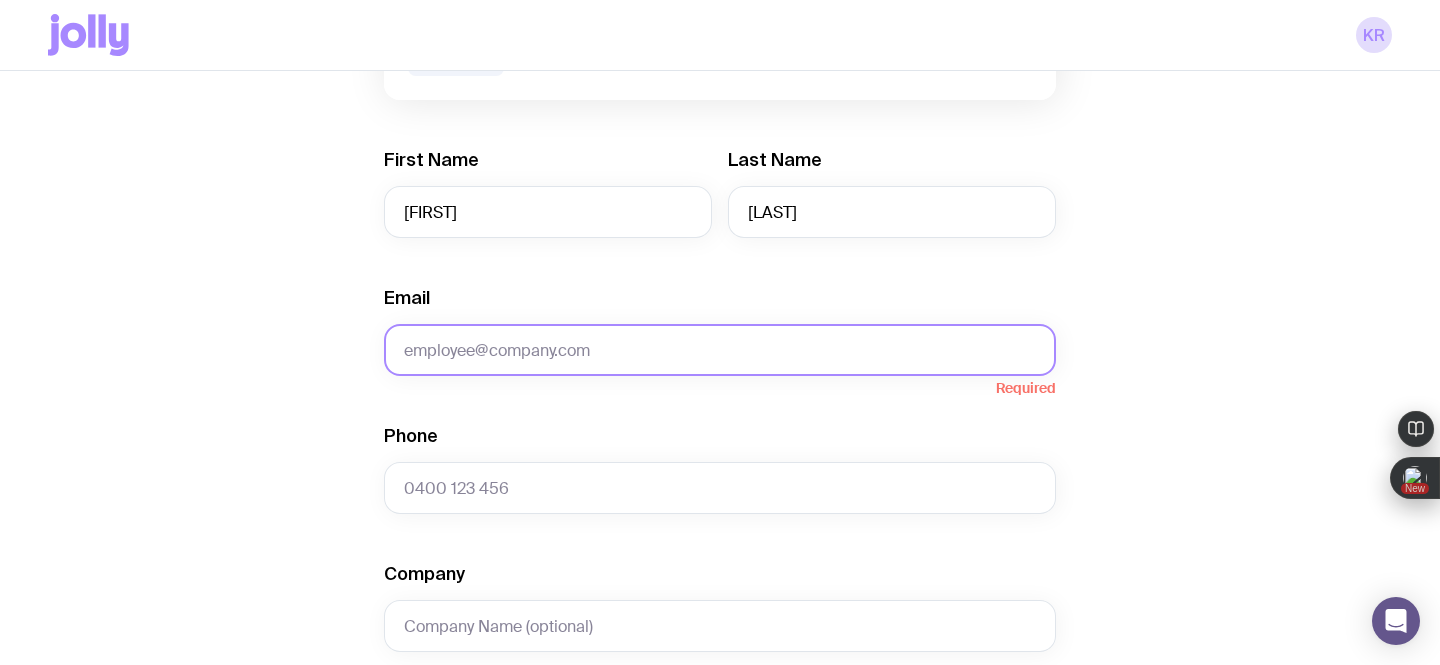 paste on "glampropainting@example.com" 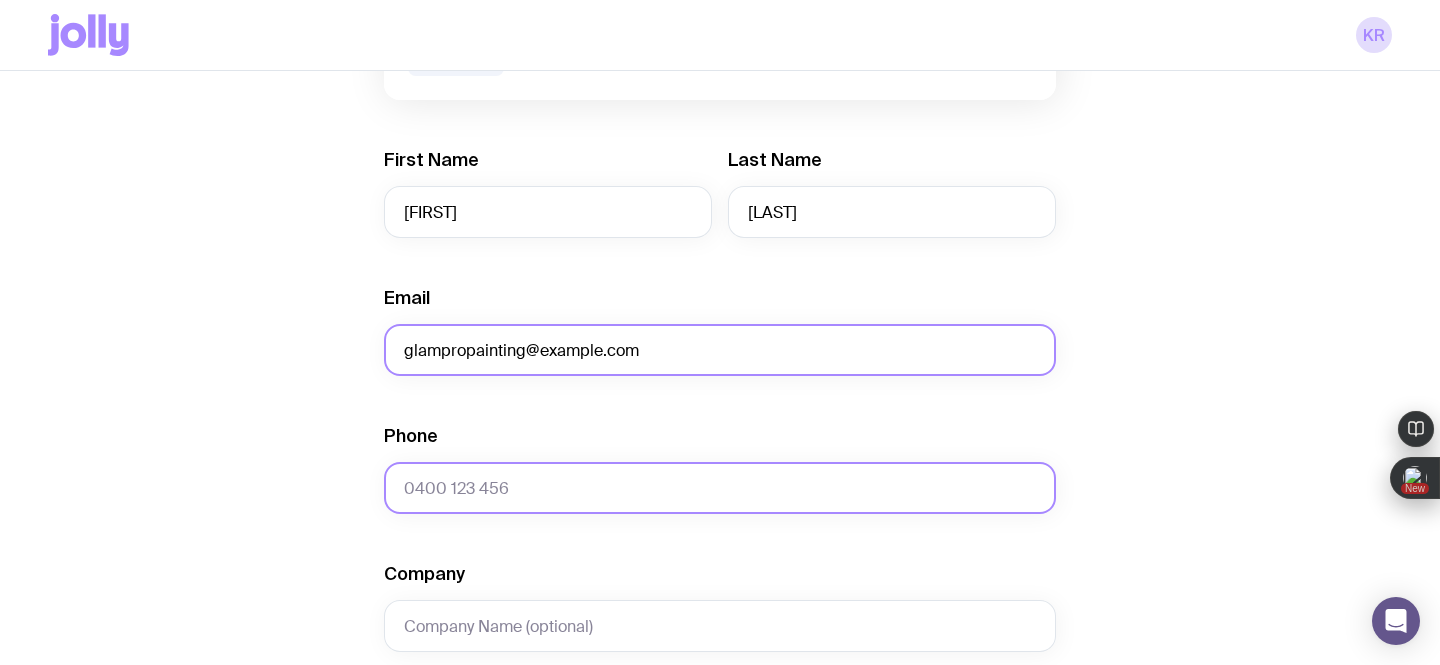 type on "glampropainting@example.com" 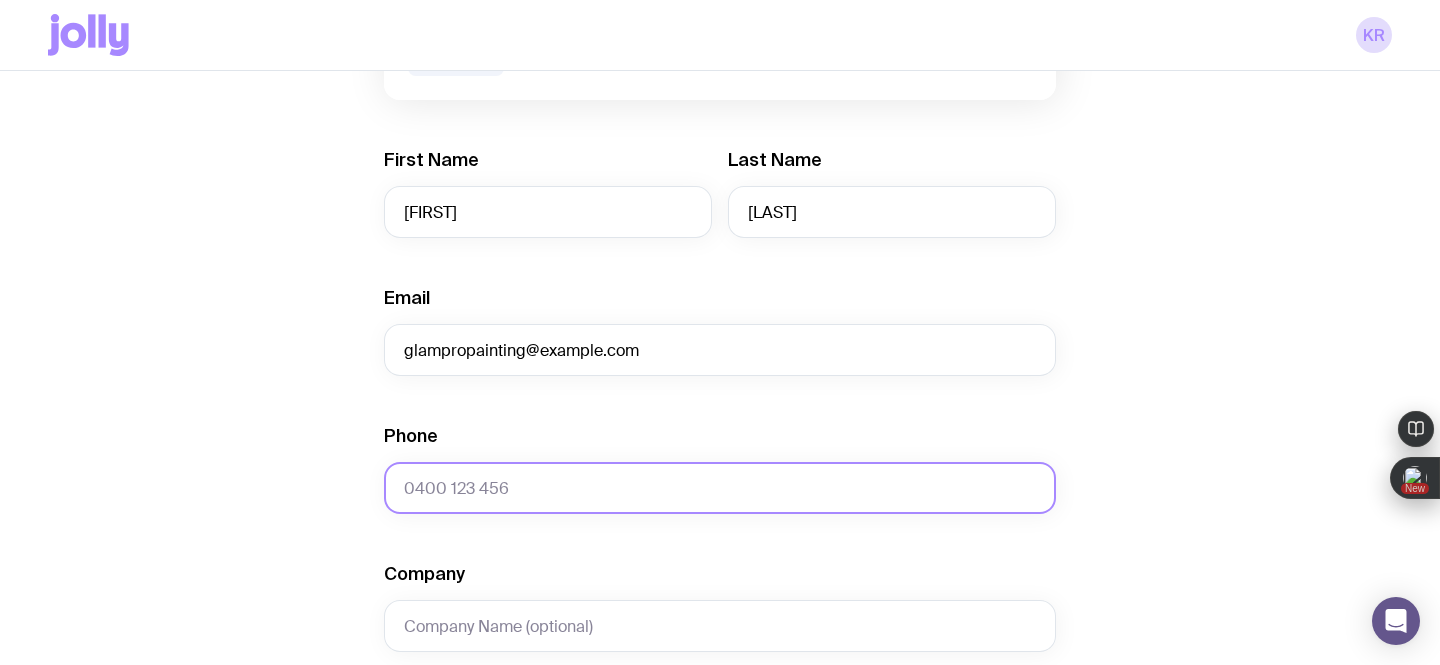 click on "Phone" 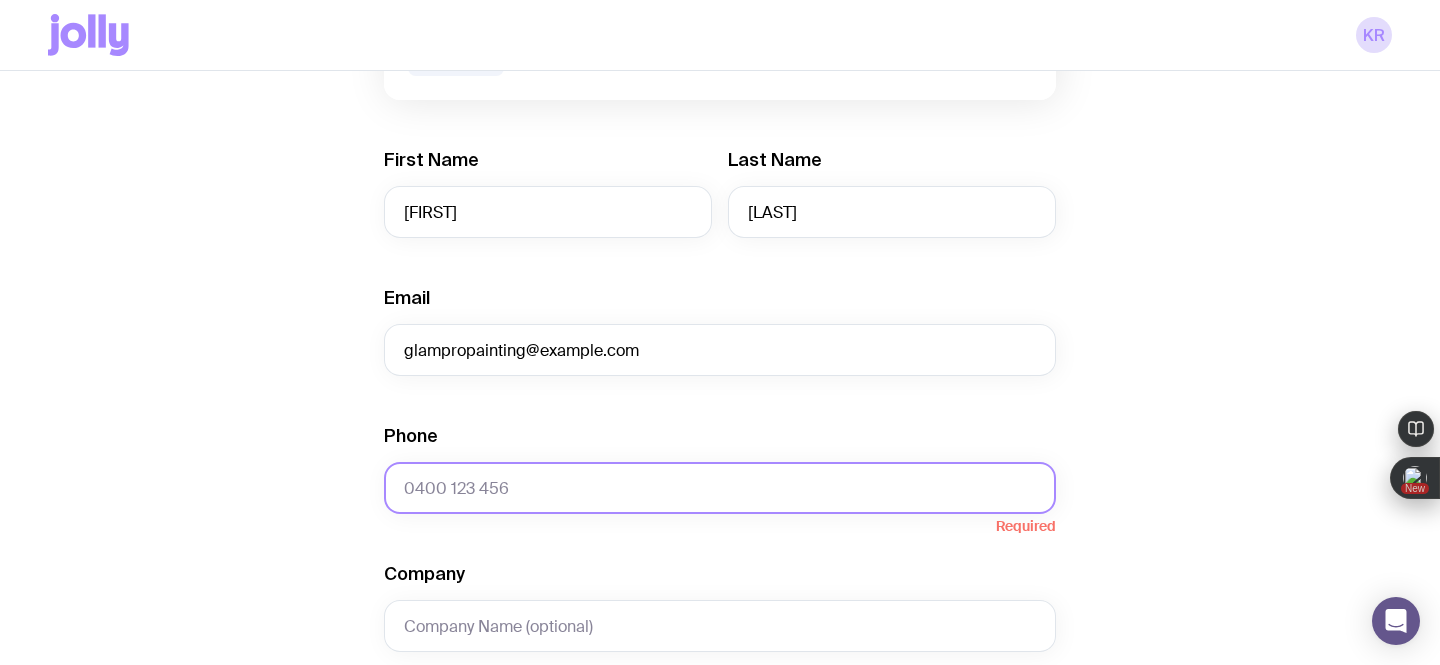 paste on "[PHONE]" 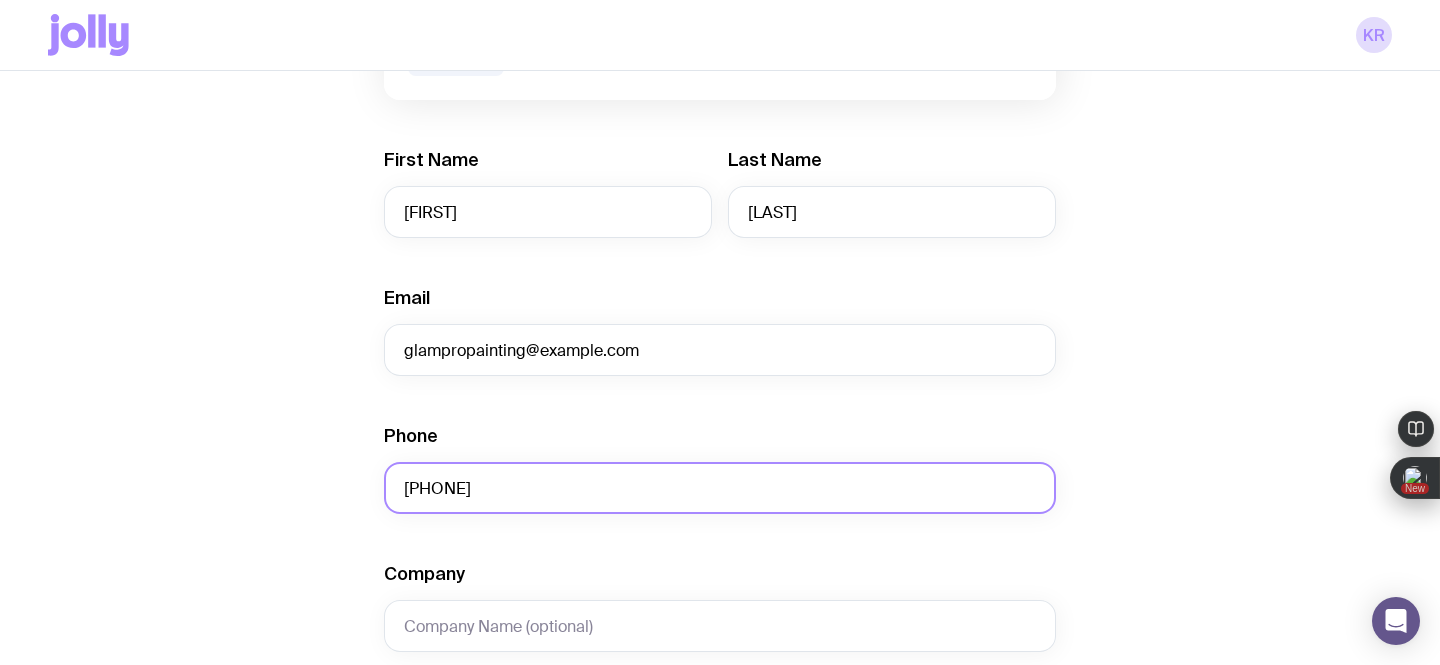 click on "[PHONE]" 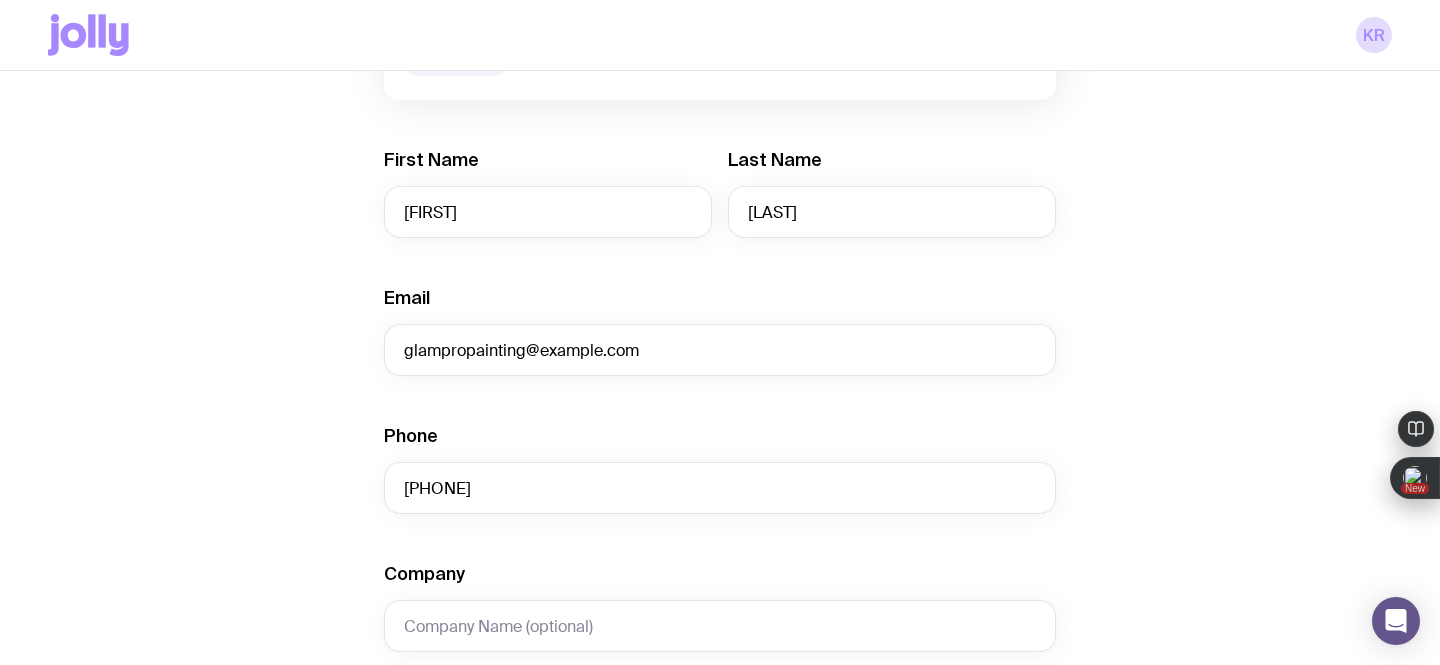 click on "Create shipment Shipment details 1 The Entourage Swag Pack First Name [FIRST] Last Name [LAST] Email glampropainting@example.com Phone [PHONE] Company Address  Sending to lots of addresses?  127 Sale Street Orange NSW Loading... 2800 Australia Loading...  We’re unable to deliver to PO Boxes. Please use a street address so your shipment arrives without a hitch.  Payment Details  Shipping costs will be invoiced to your account at the end of each month.  Create shipment  Cancel" 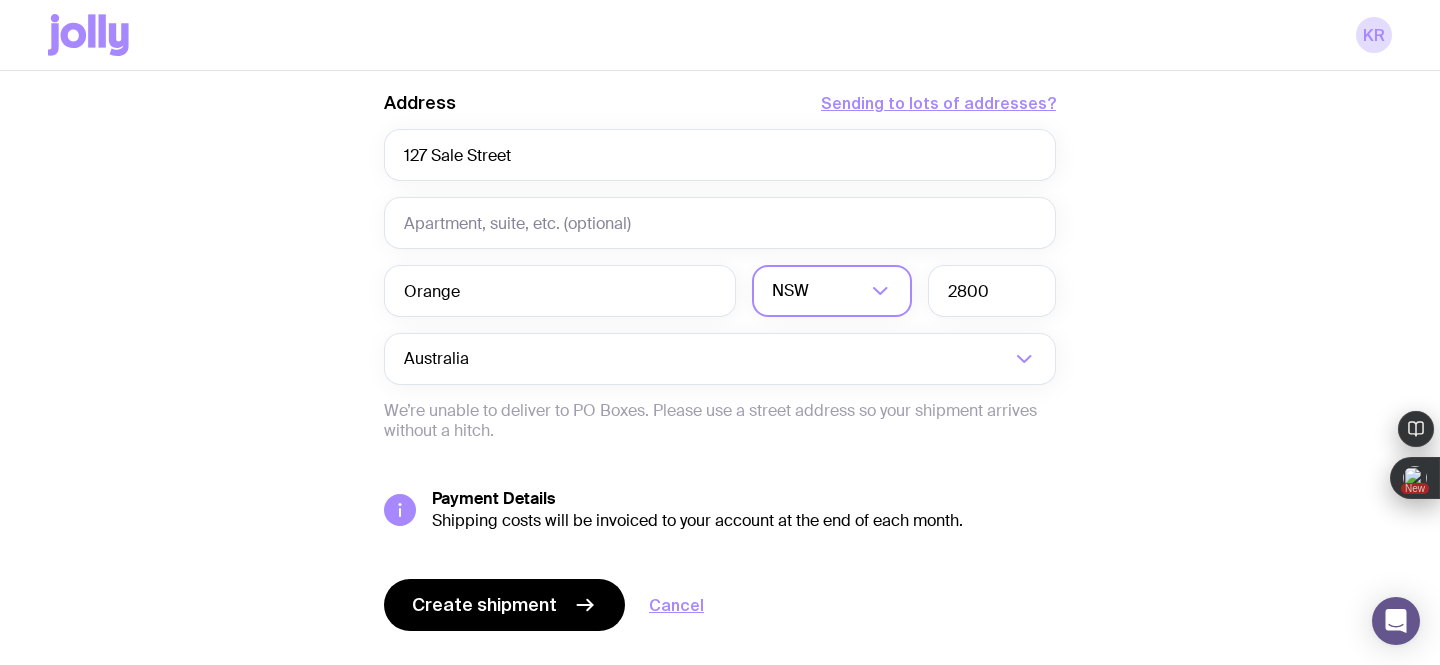 scroll, scrollTop: 1007, scrollLeft: 0, axis: vertical 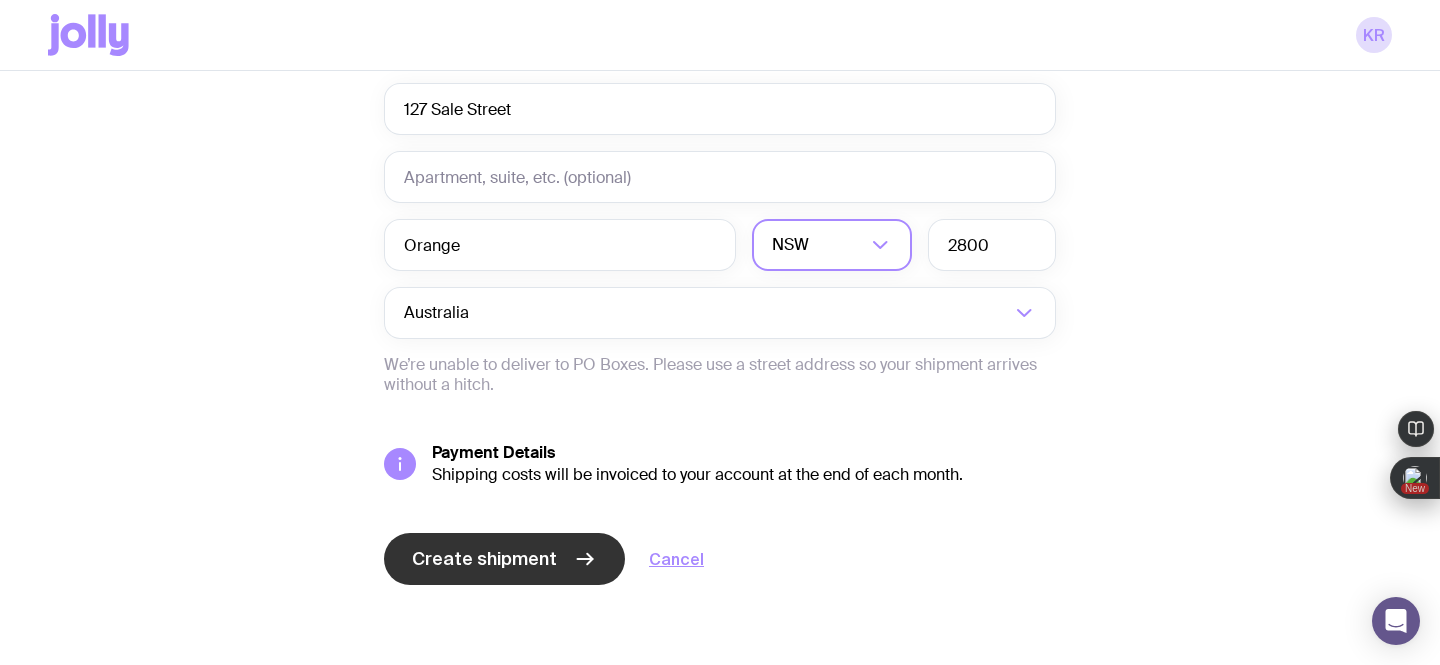 click on "Create shipment" 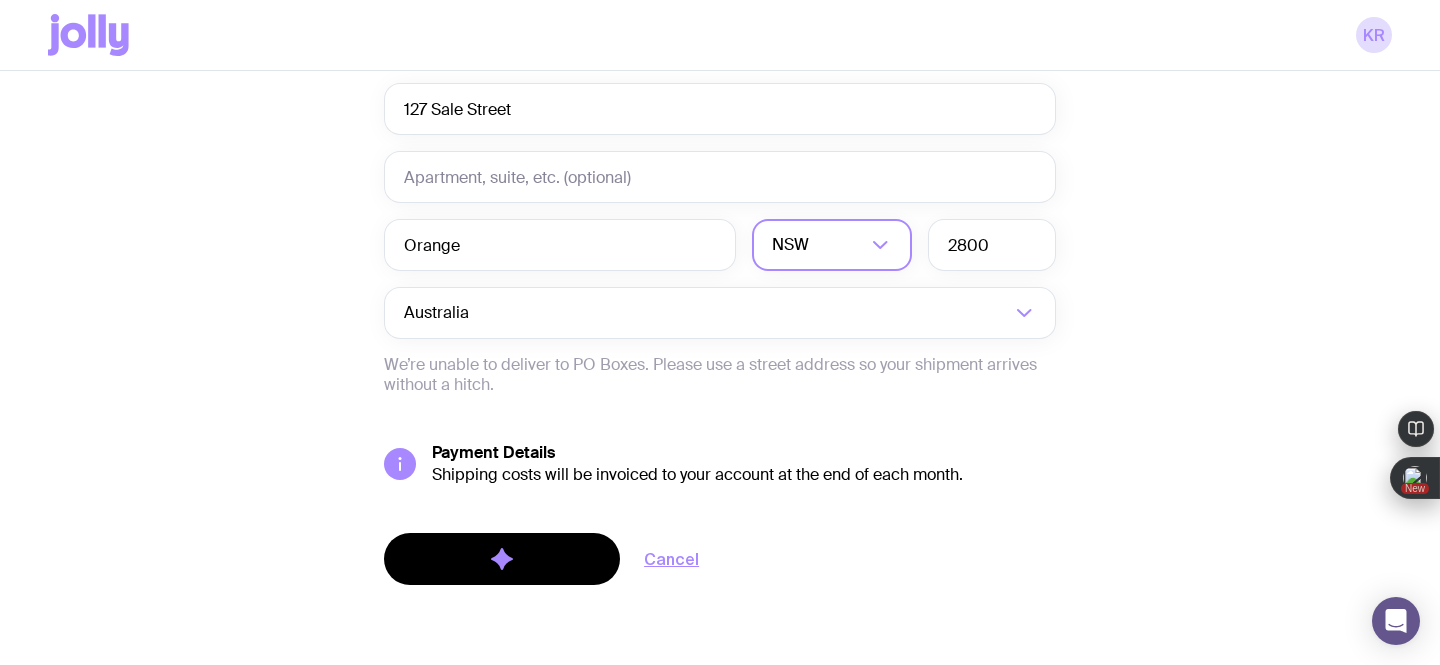 scroll, scrollTop: 0, scrollLeft: 0, axis: both 